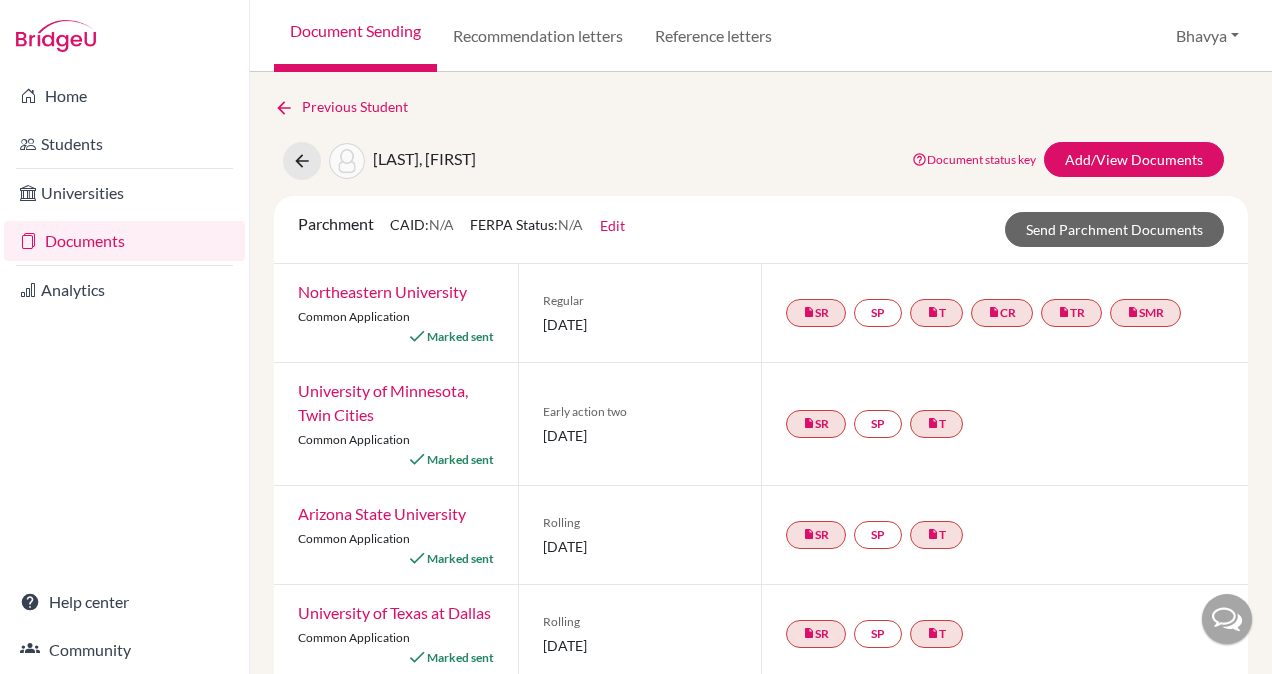 scroll, scrollTop: 0, scrollLeft: 0, axis: both 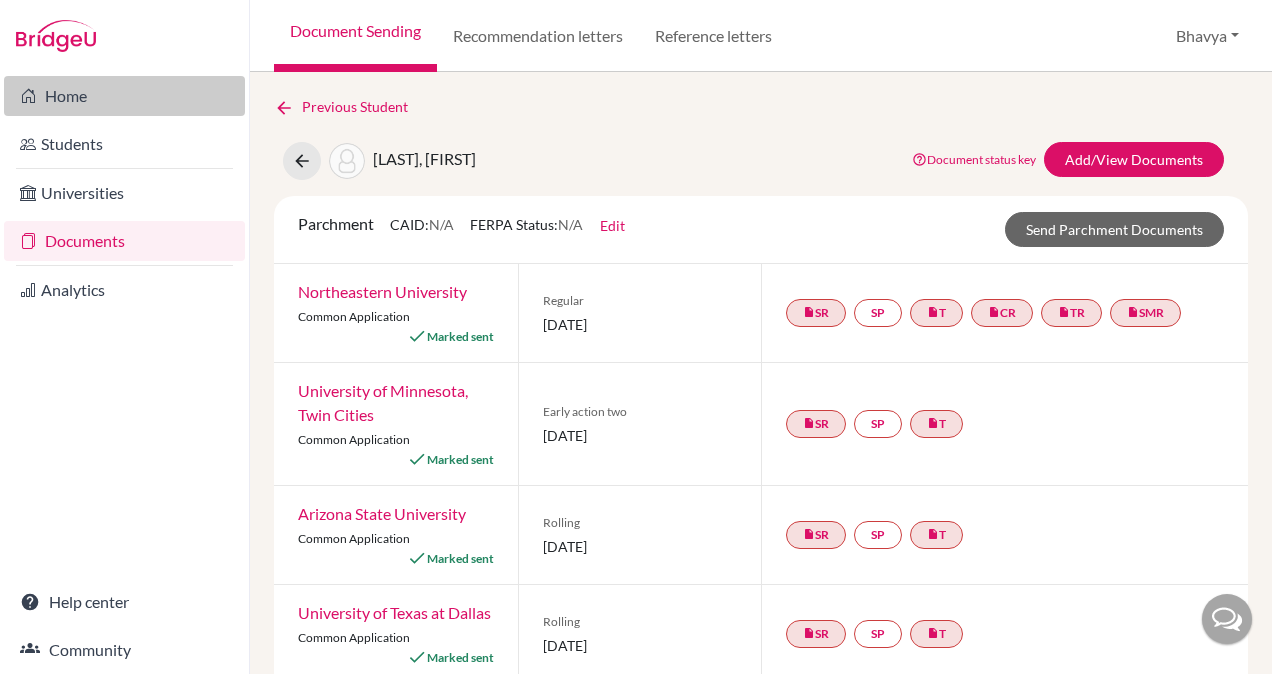 click on "Home" at bounding box center (124, 96) 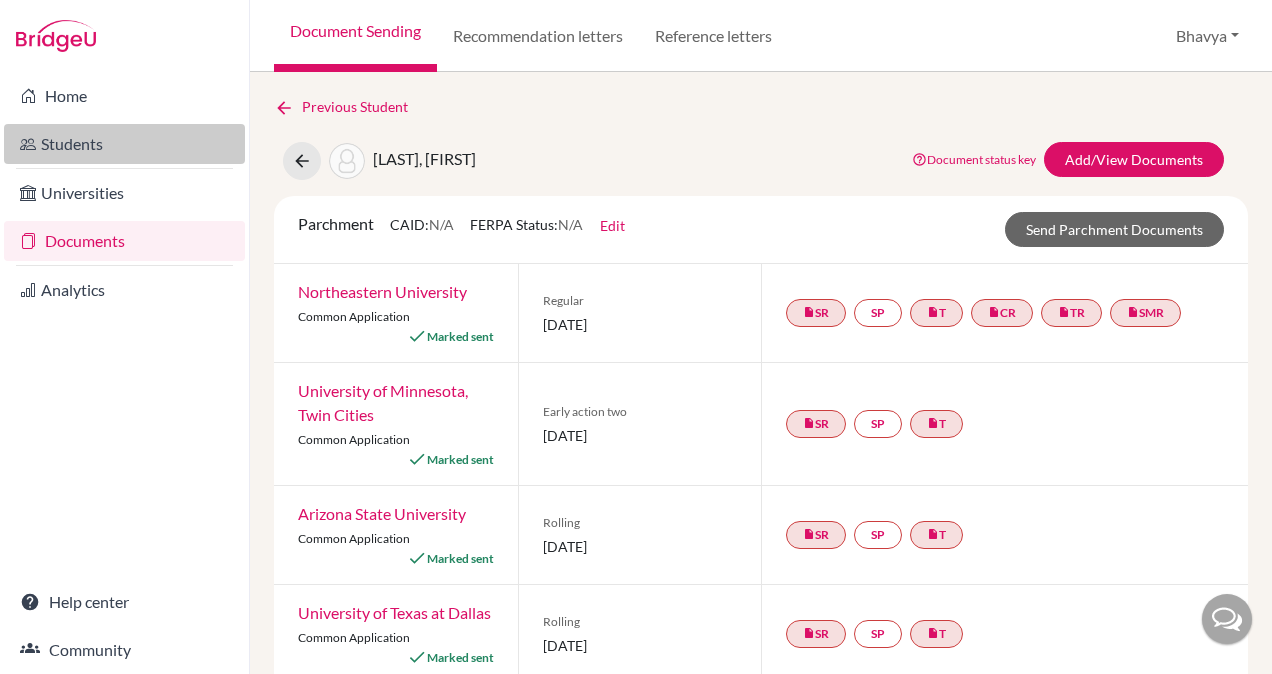 click on "Students" at bounding box center (124, 144) 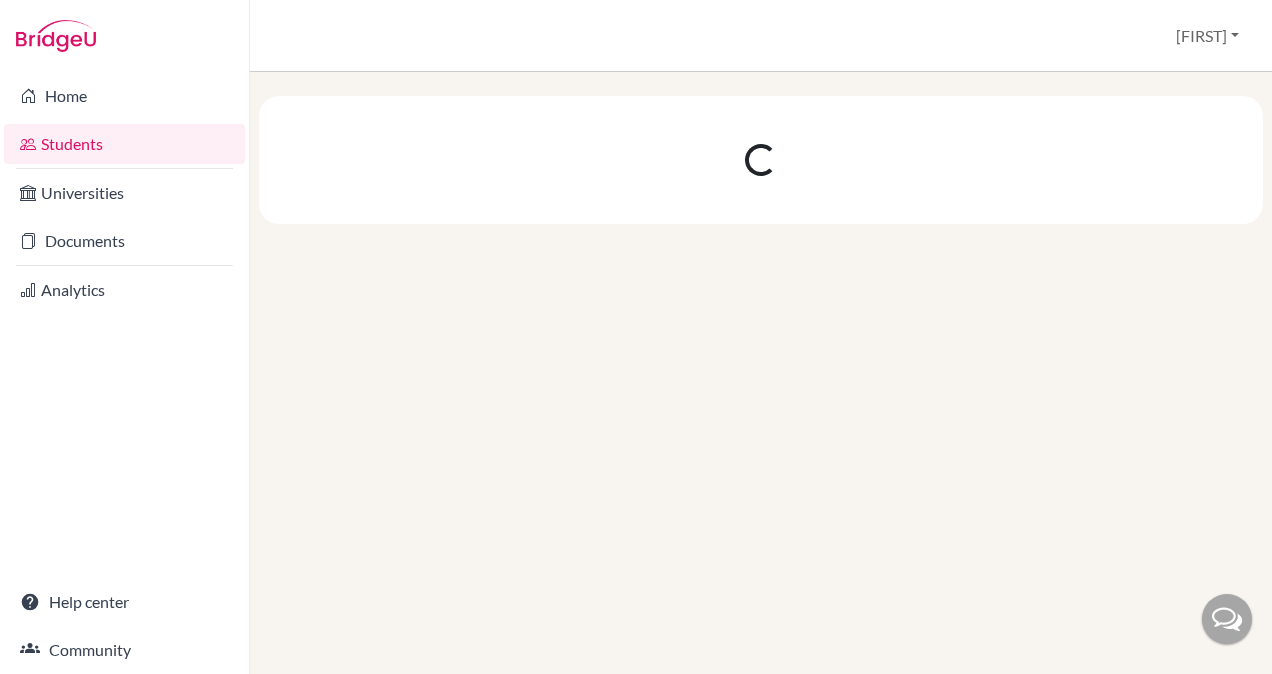 scroll, scrollTop: 0, scrollLeft: 0, axis: both 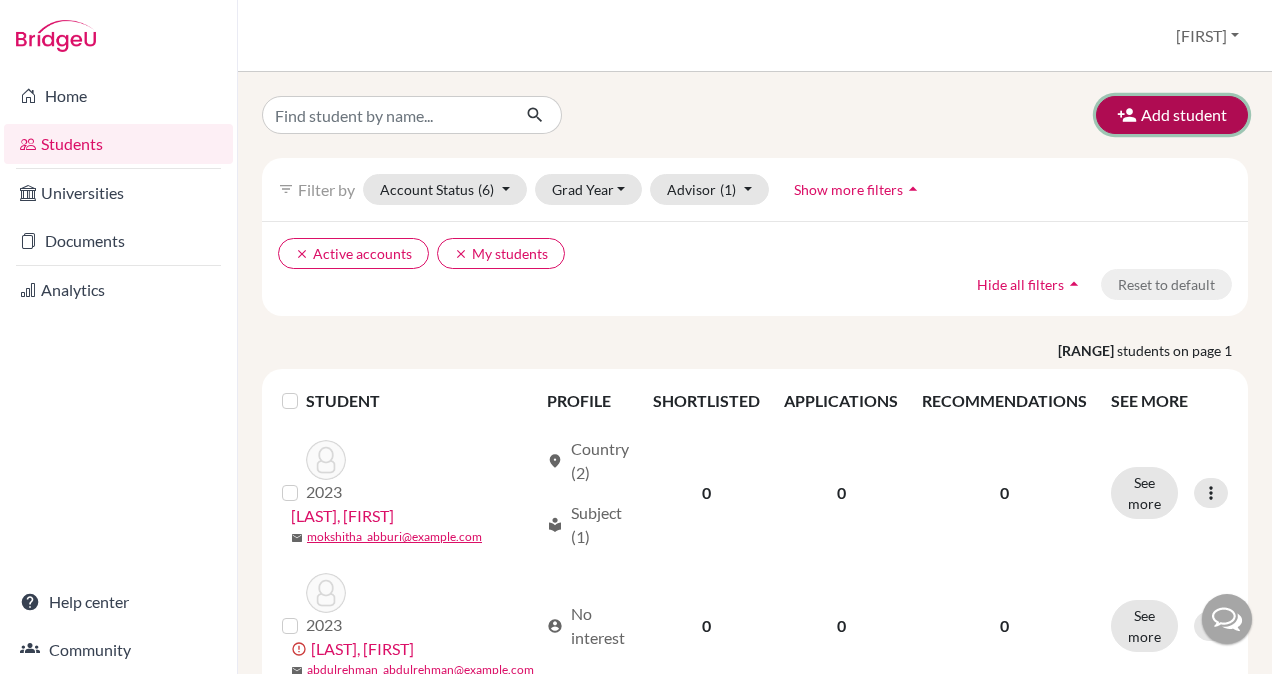 click at bounding box center [1127, 115] 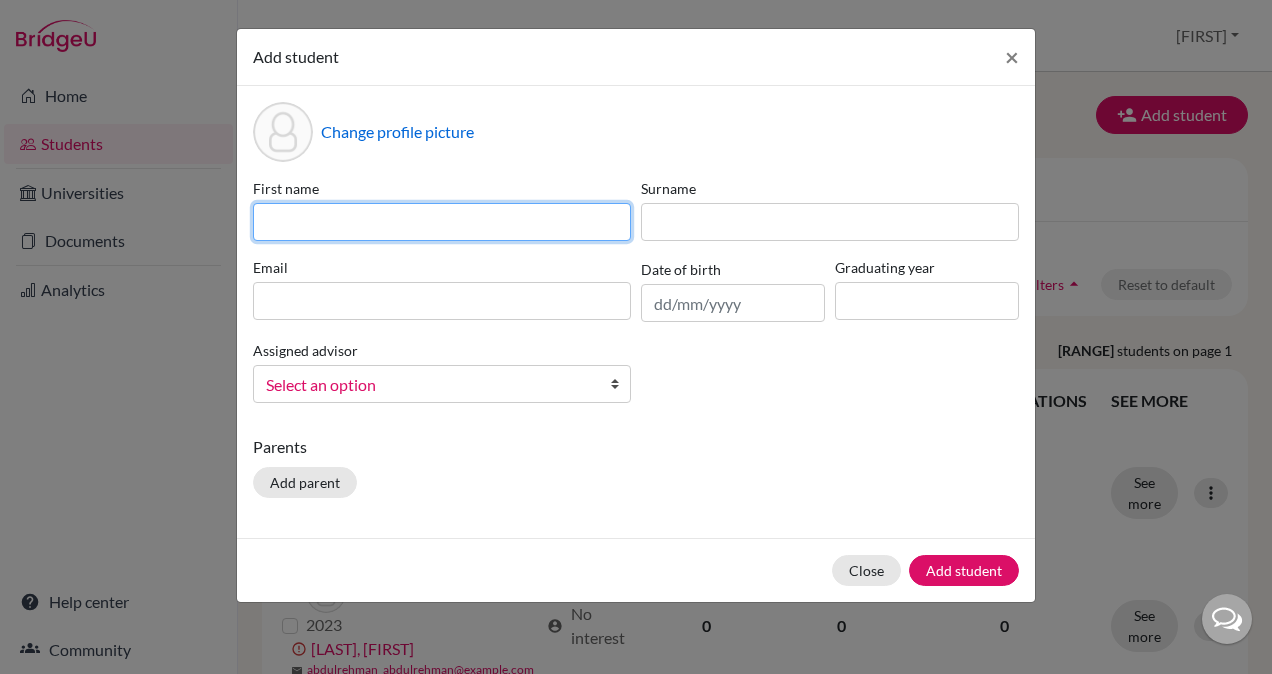 click at bounding box center (442, 222) 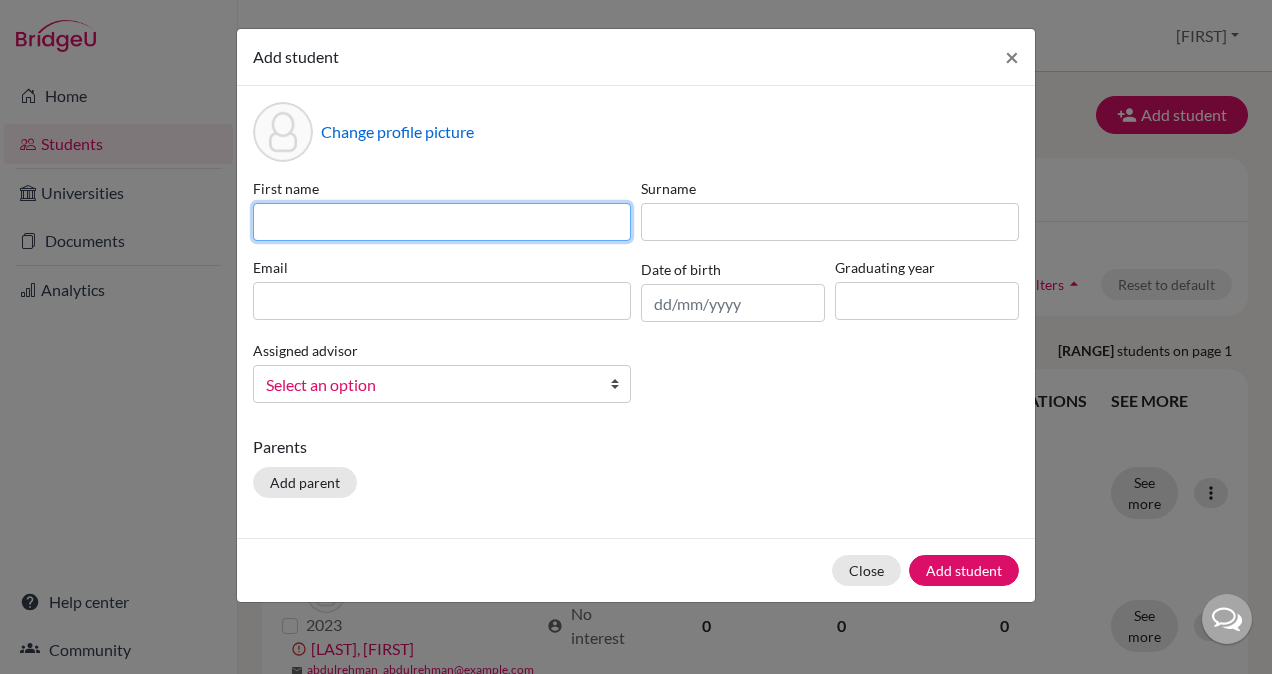 paste on "[LAST]" 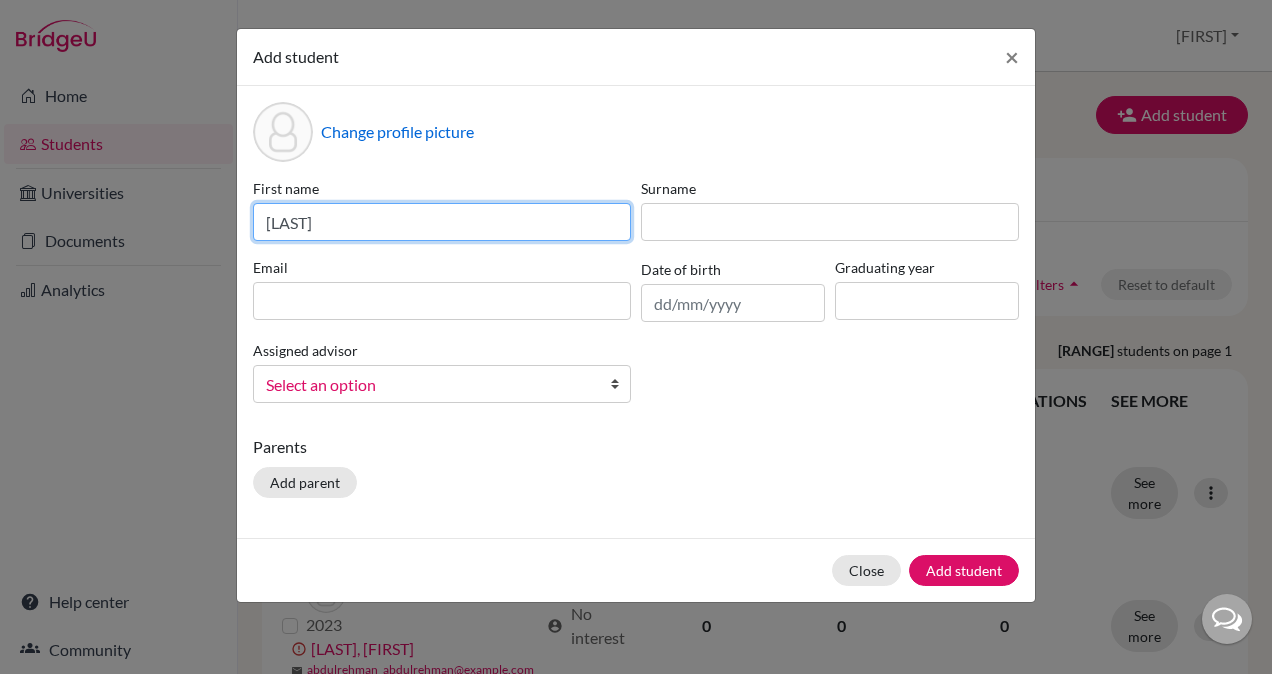 type on "[LAST]" 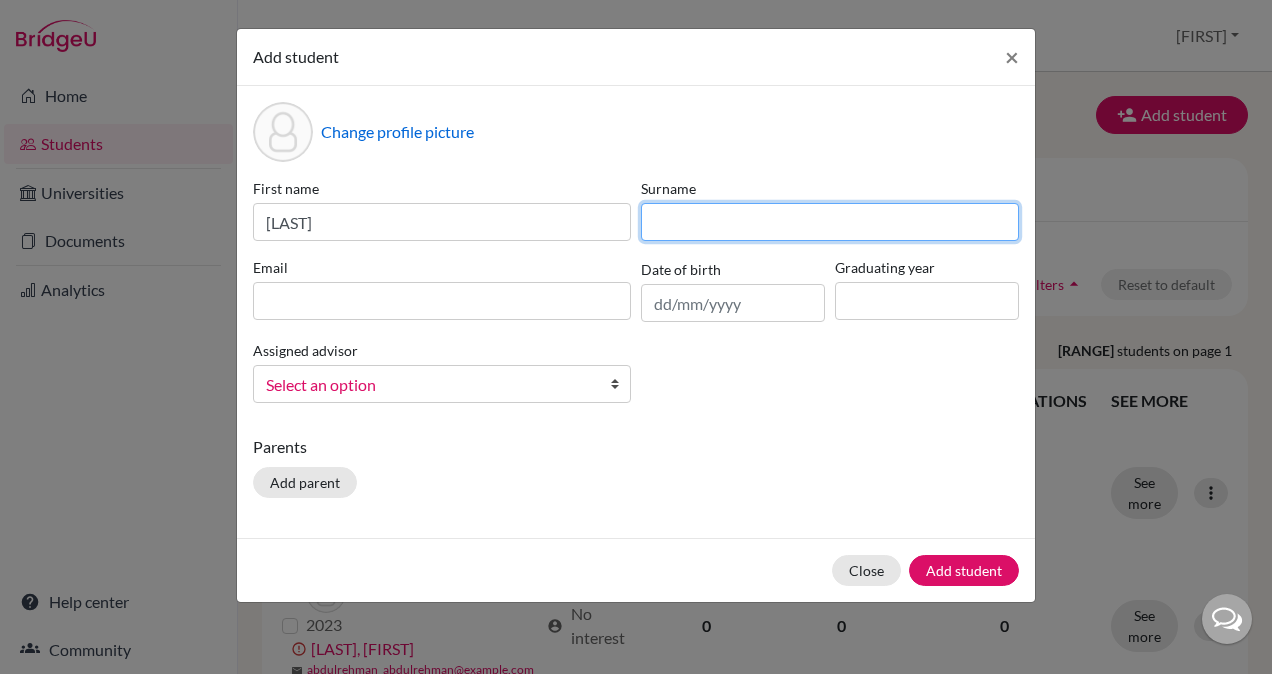 click at bounding box center (830, 222) 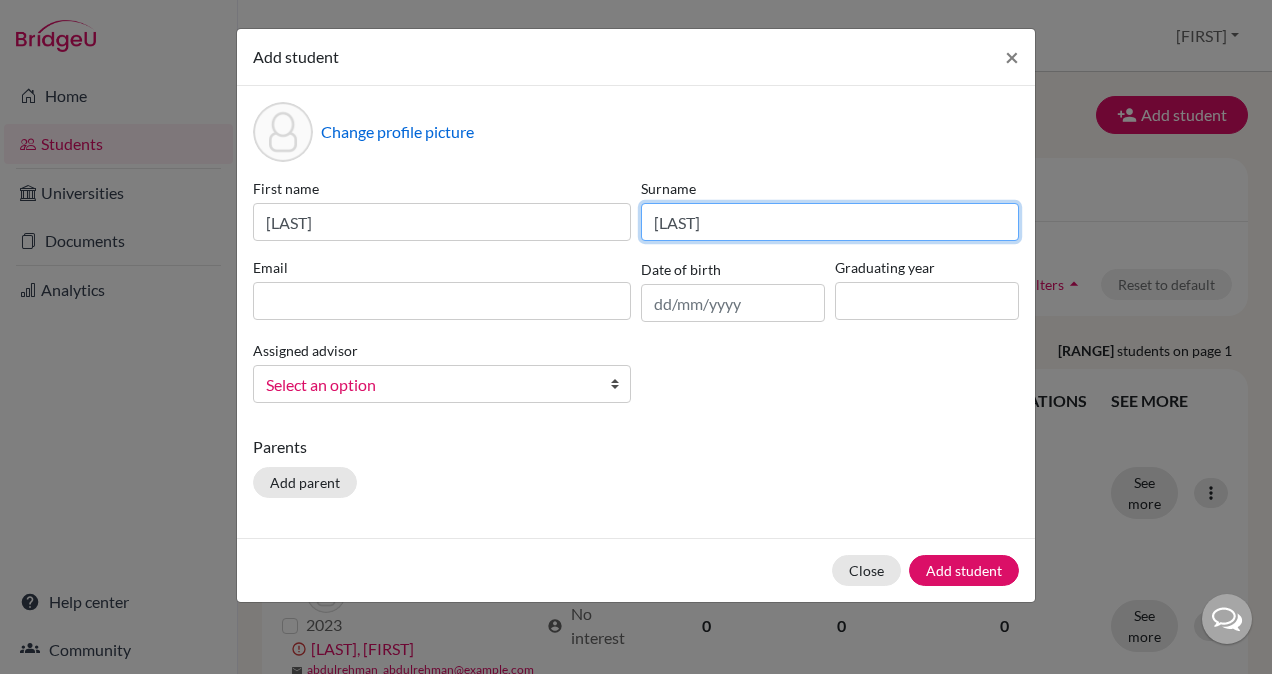 type on "[LAST]" 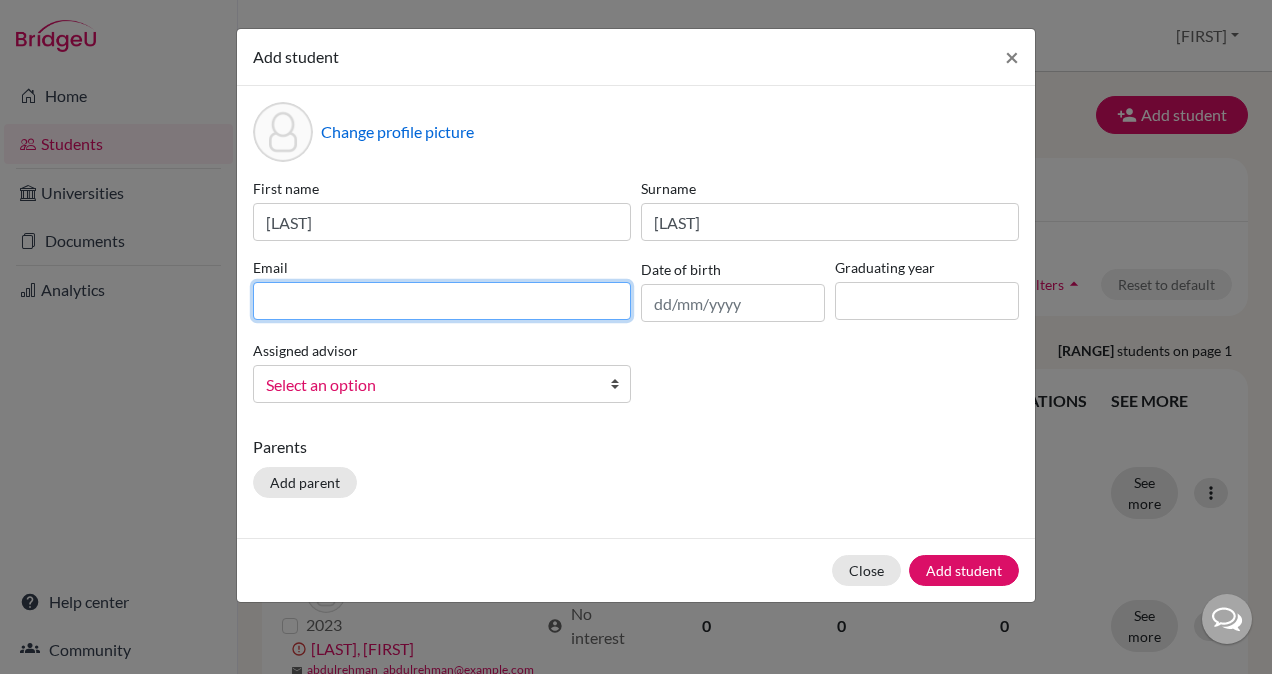 click at bounding box center [442, 301] 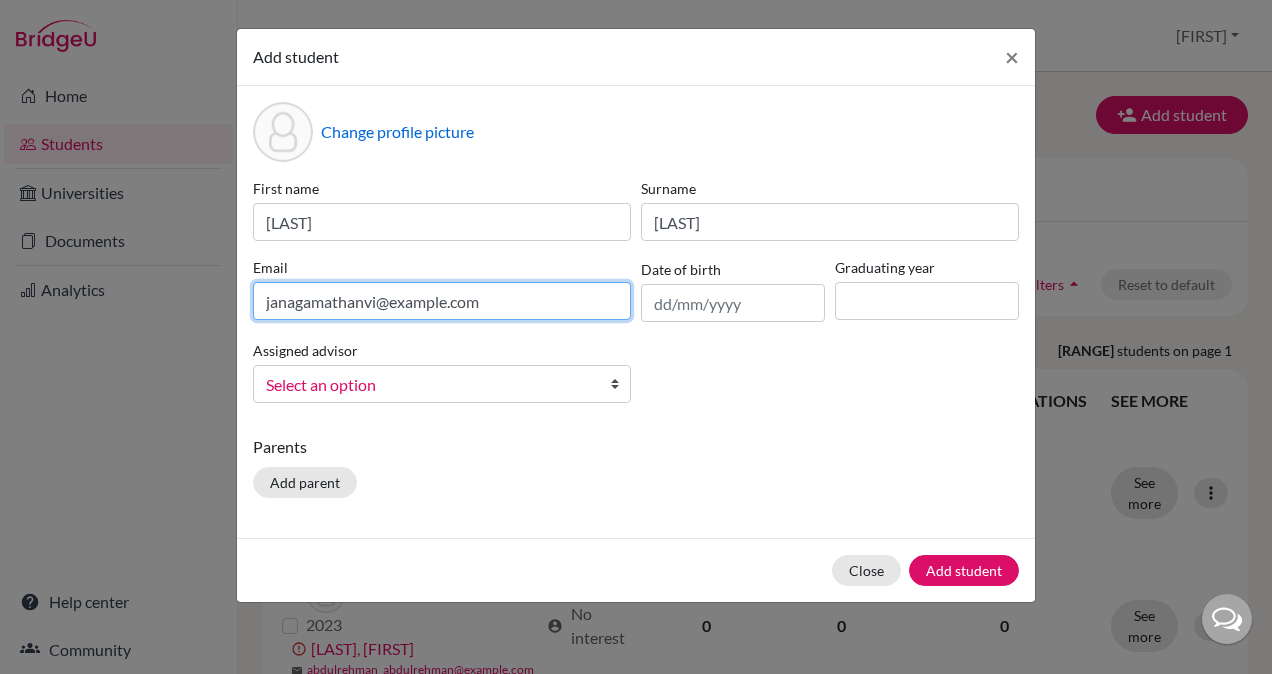 type on "janagamathanvi@example.com" 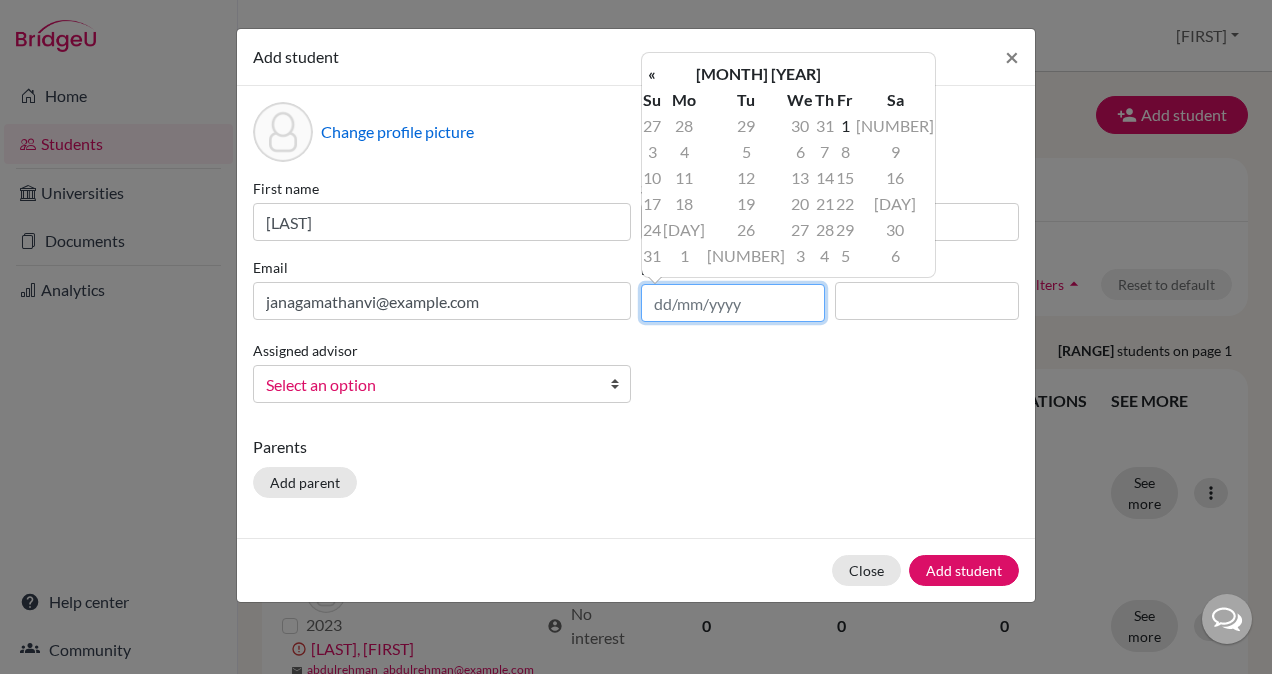 click at bounding box center [733, 303] 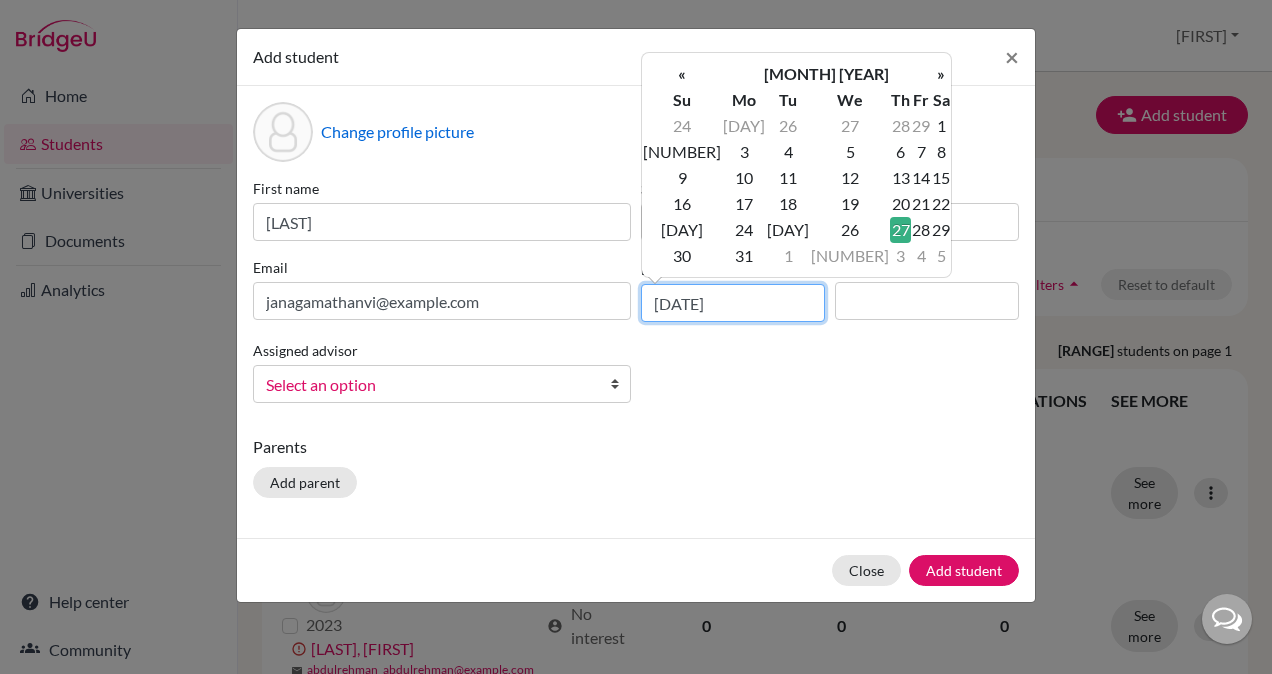 type on "[DATE]" 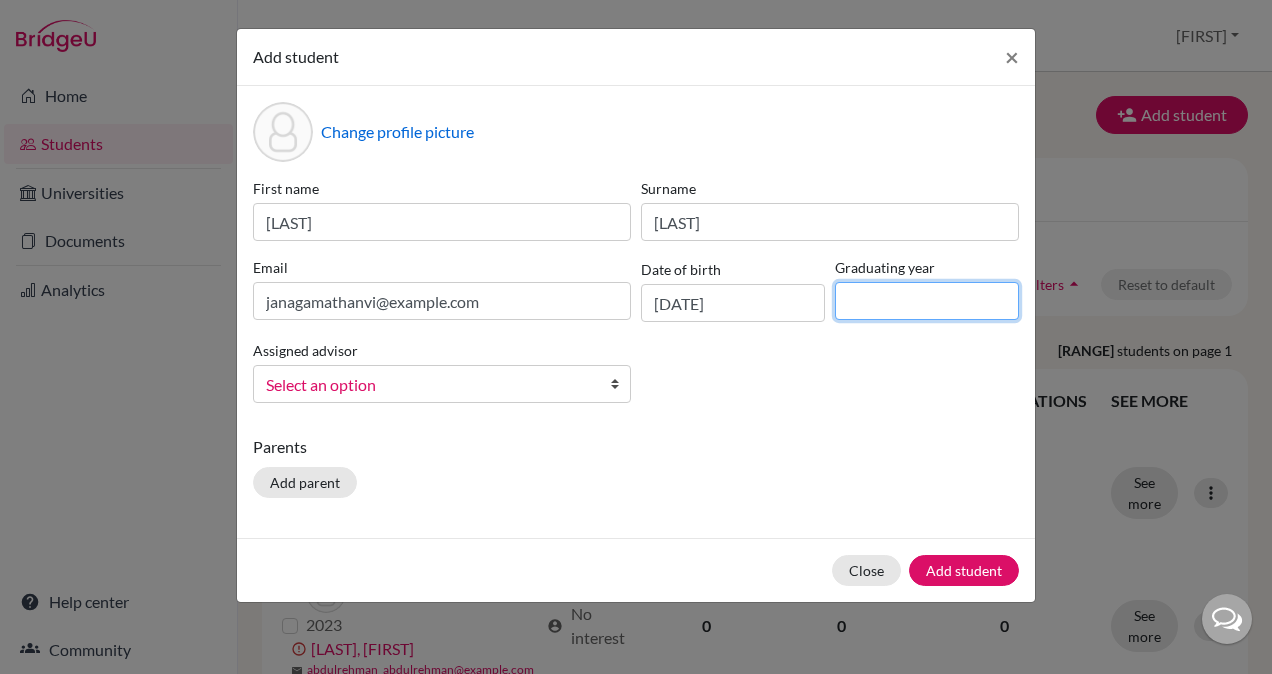 click at bounding box center (927, 301) 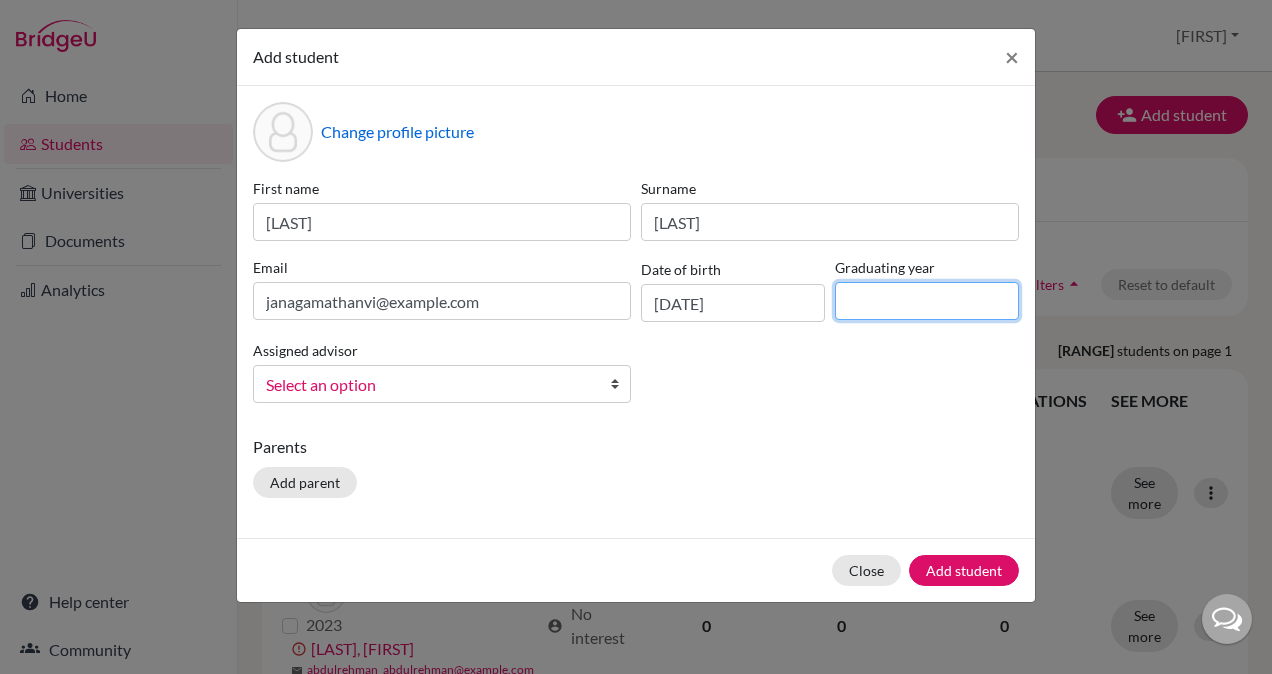 type on "2026" 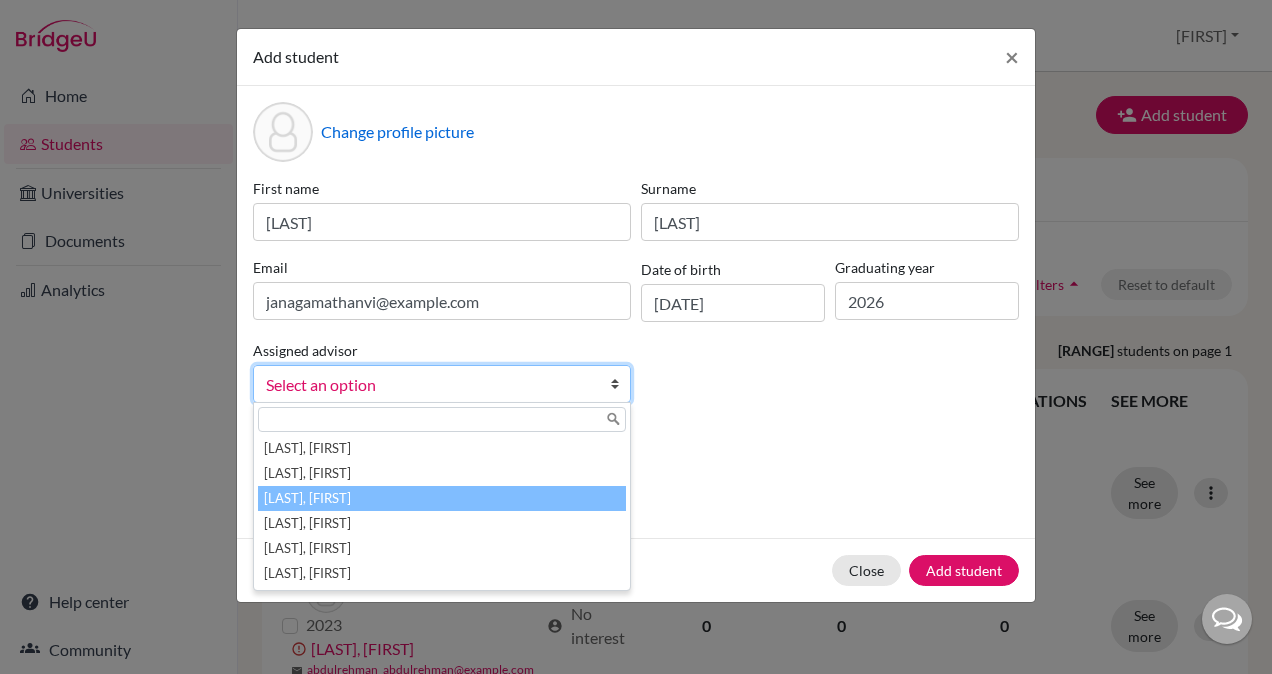 click on "[LAST], [FIRST]" at bounding box center (442, 498) 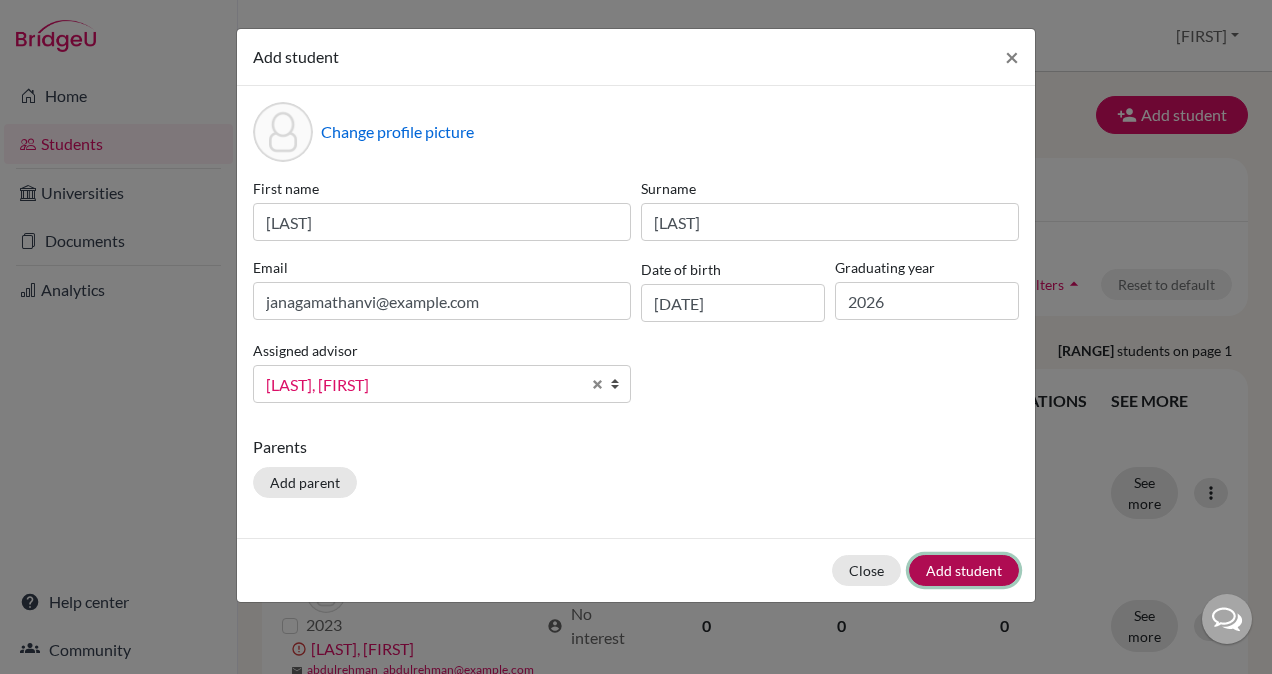 click on "Add student" at bounding box center [964, 570] 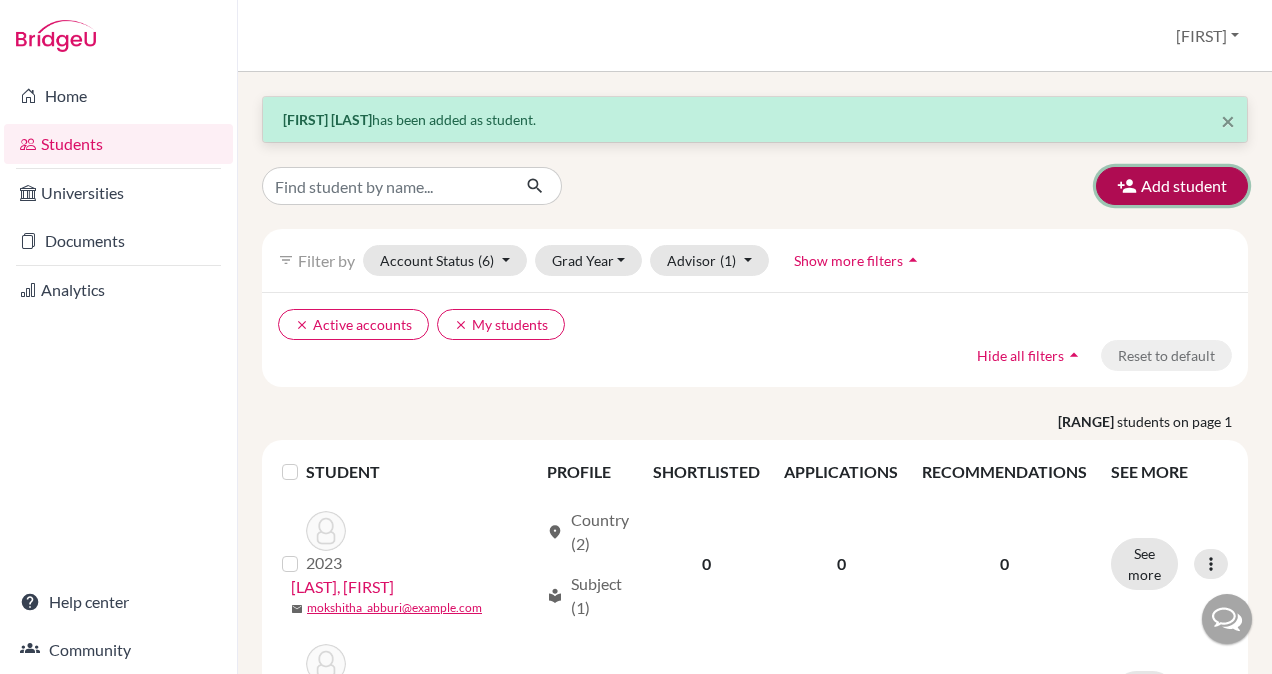 click on "Add student" at bounding box center (1172, 186) 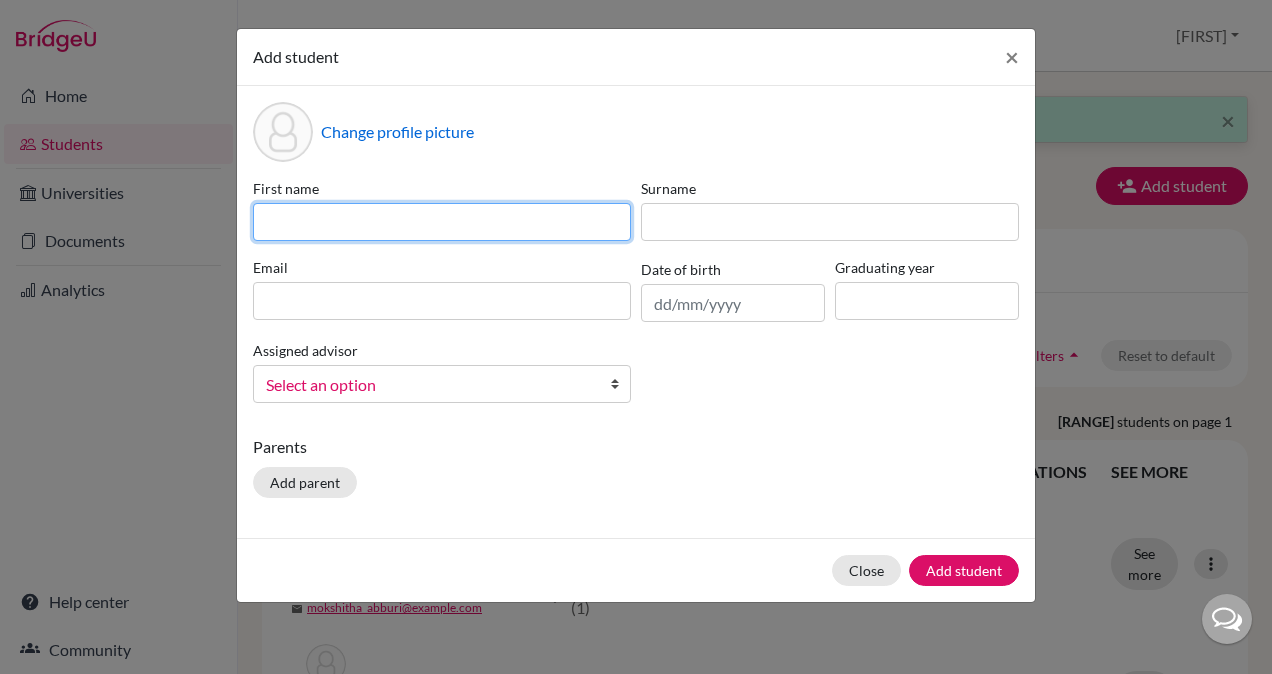 click at bounding box center (442, 222) 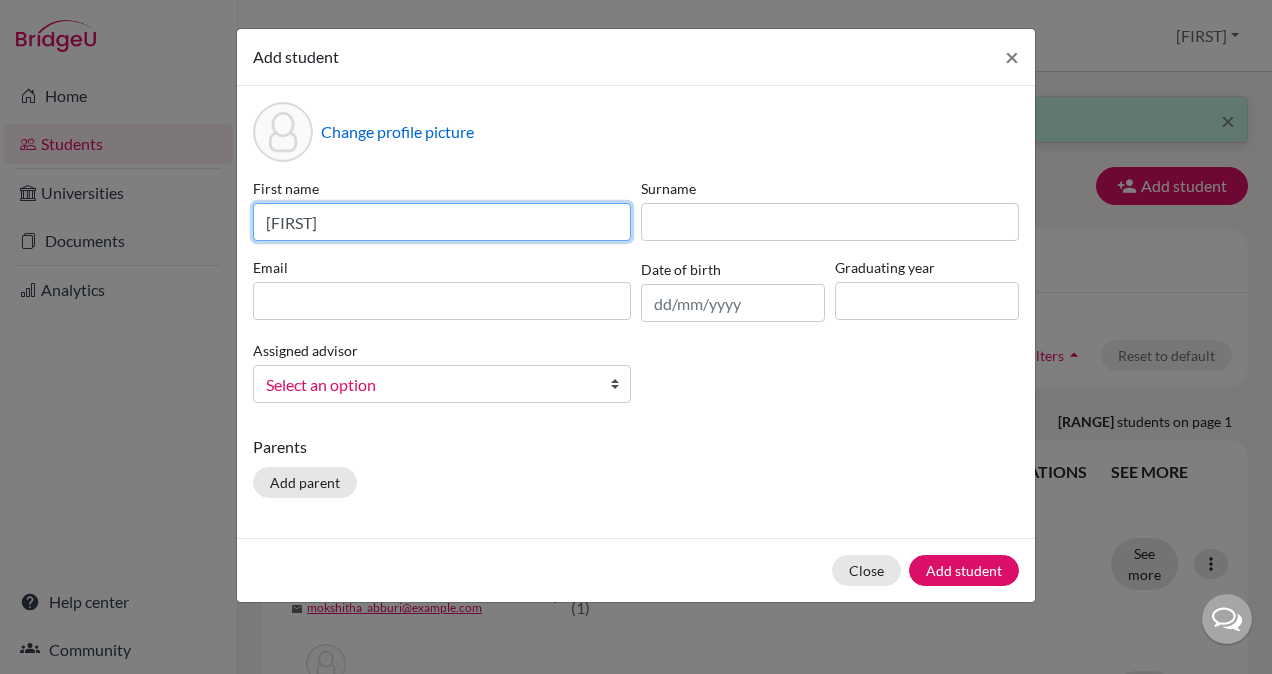 type on "[FIRST] [LAST]" 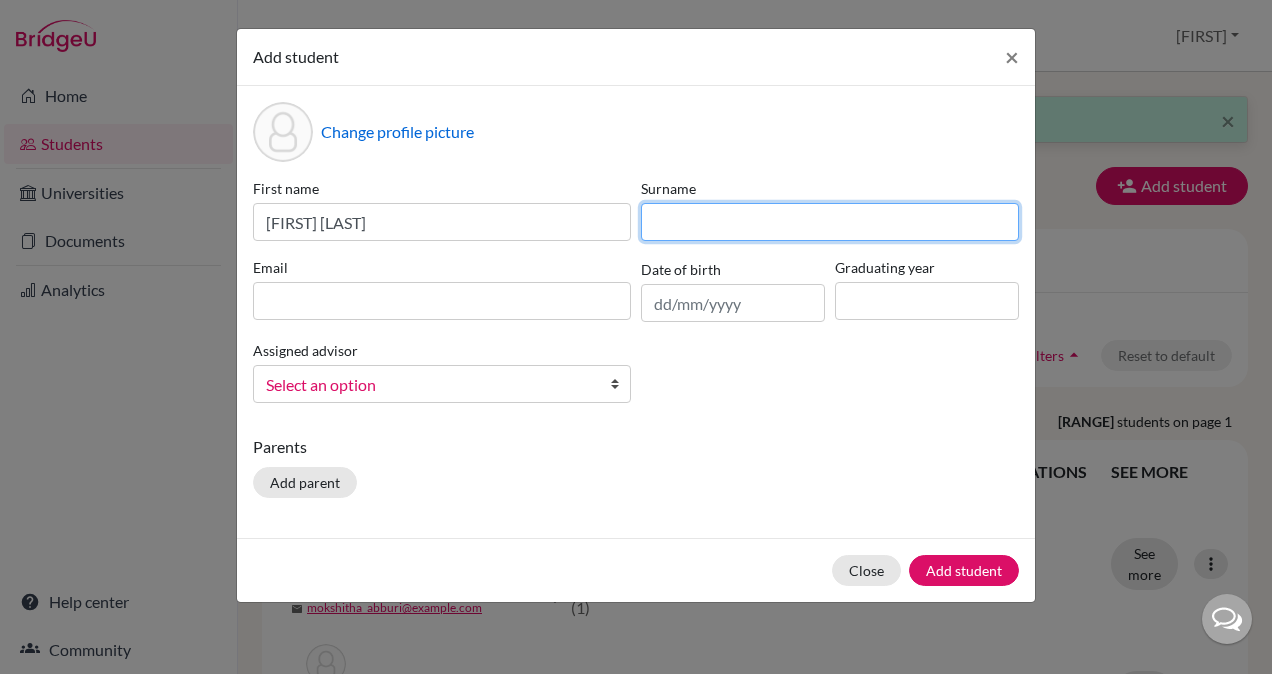 click at bounding box center [830, 222] 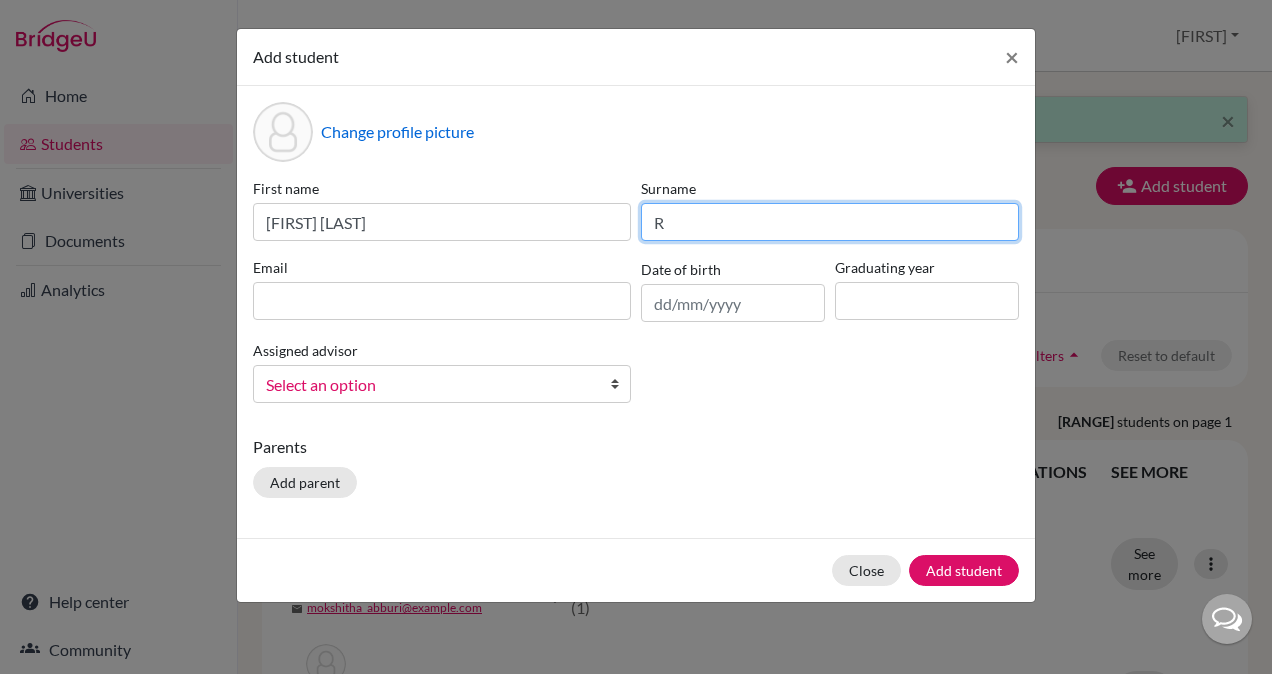 type on "[LAST]" 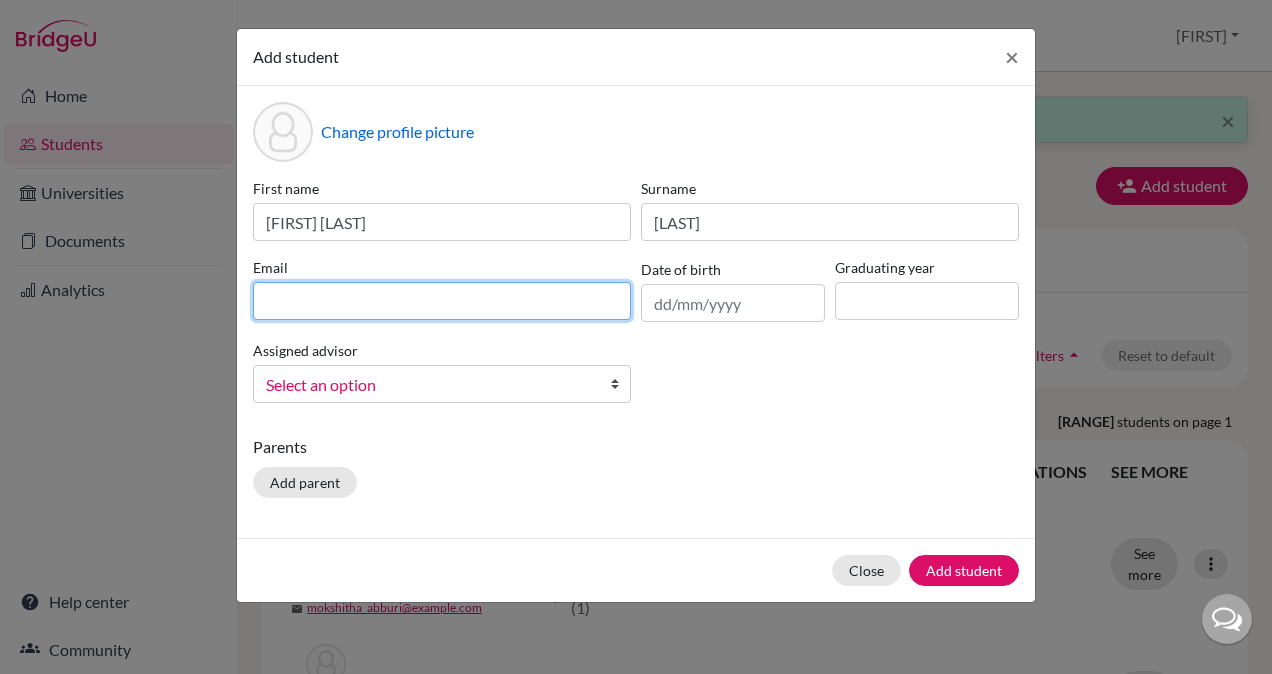 click at bounding box center [442, 301] 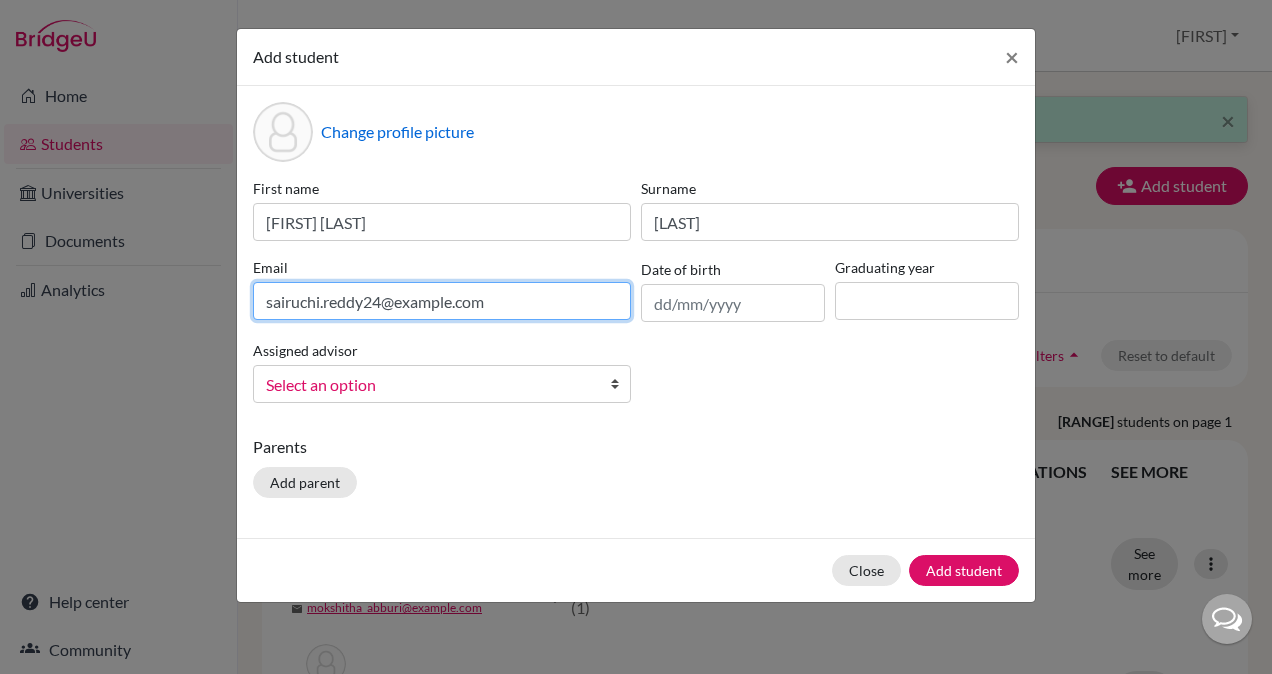 type on "sairuchi.reddy24@example.com" 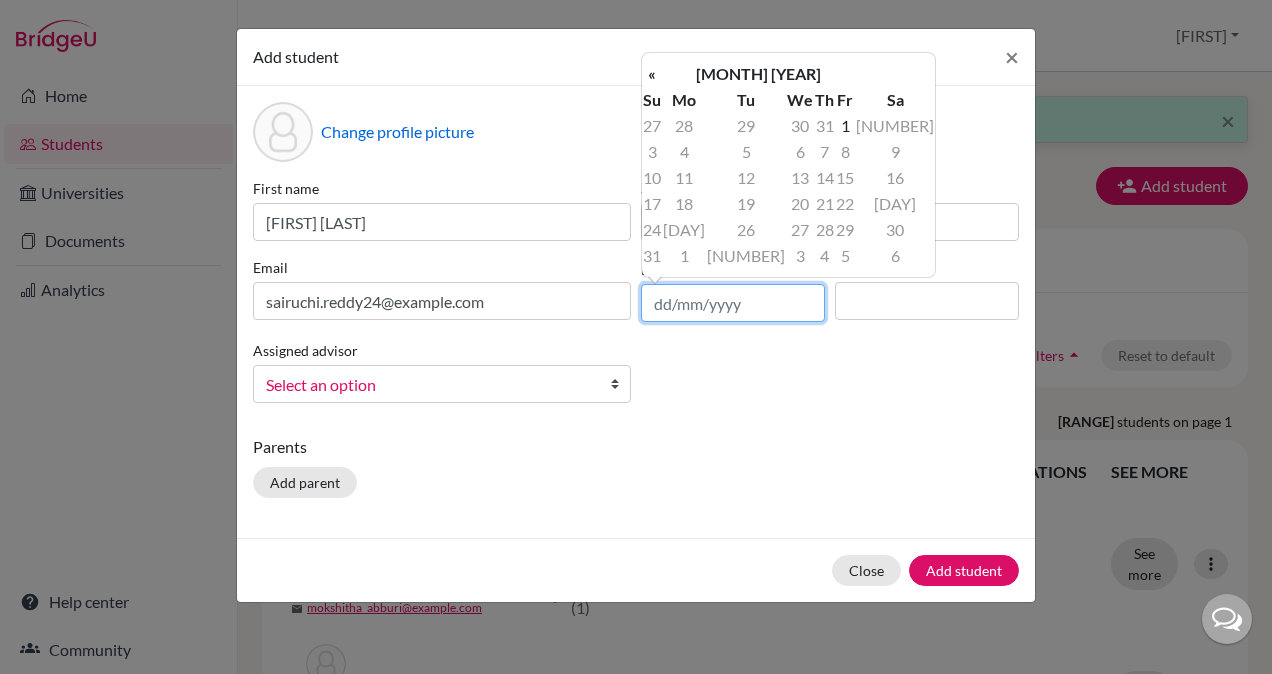 click at bounding box center [733, 303] 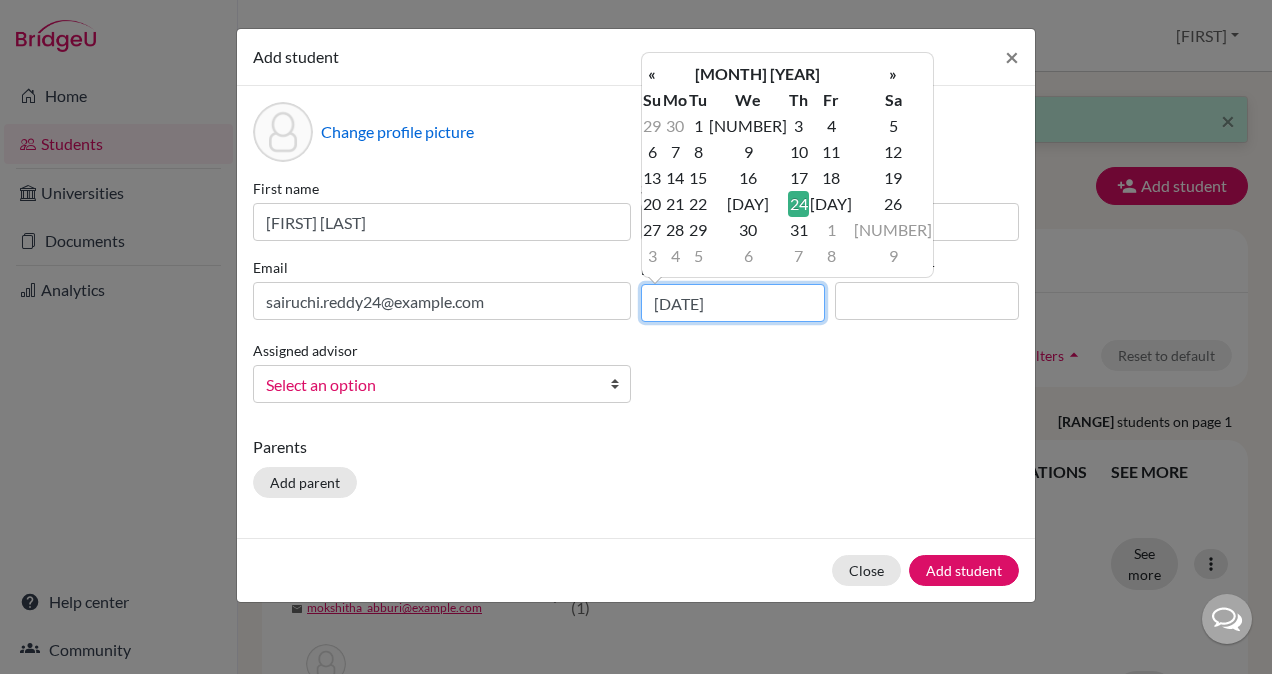 type on "[DATE]" 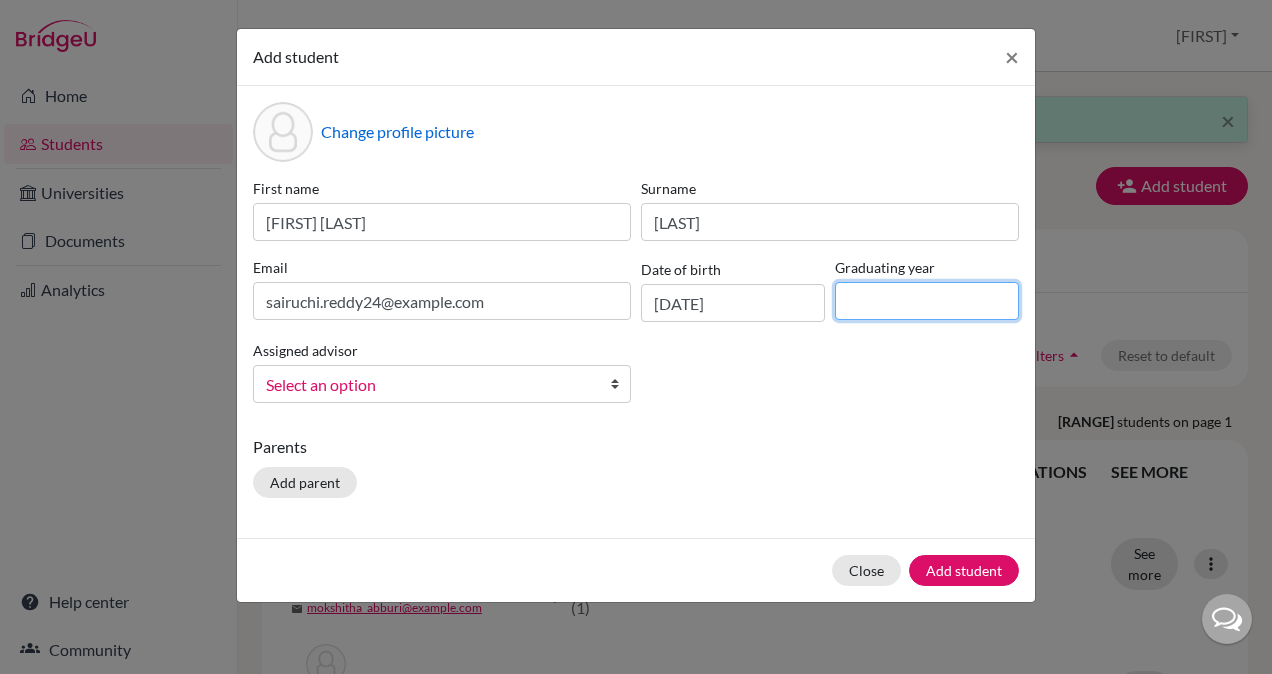 click at bounding box center (927, 301) 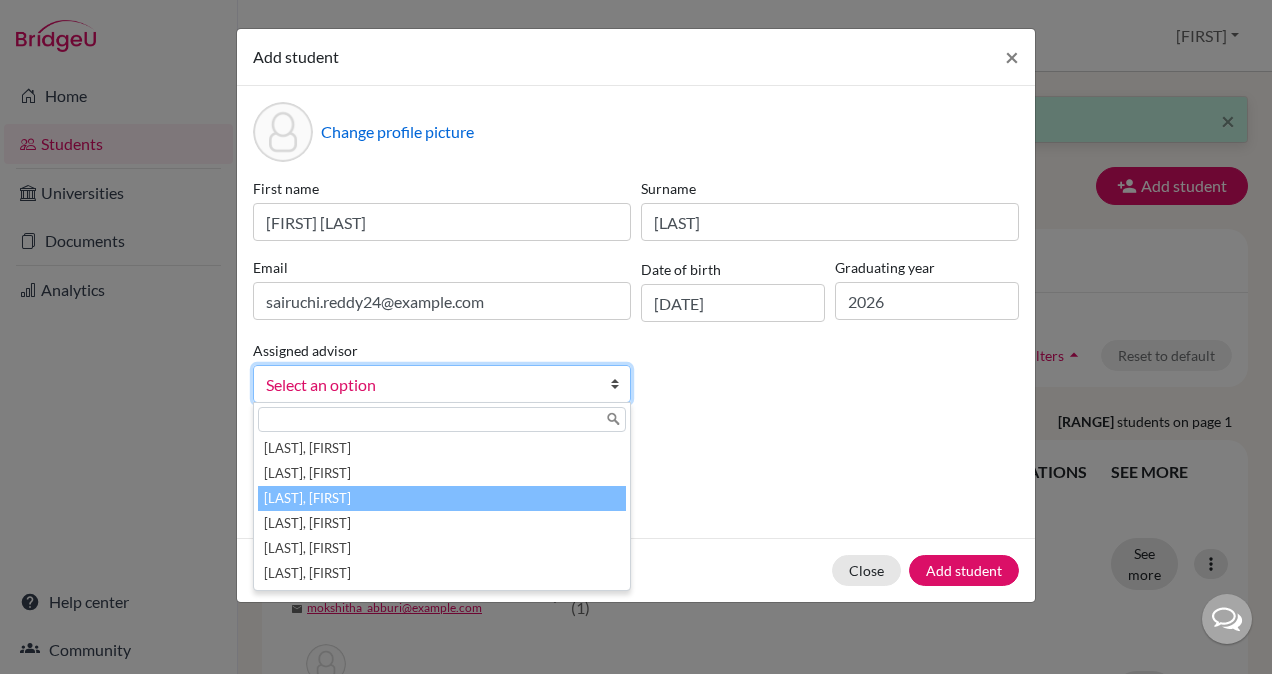 click on "[LAST], [FIRST]" at bounding box center [442, 498] 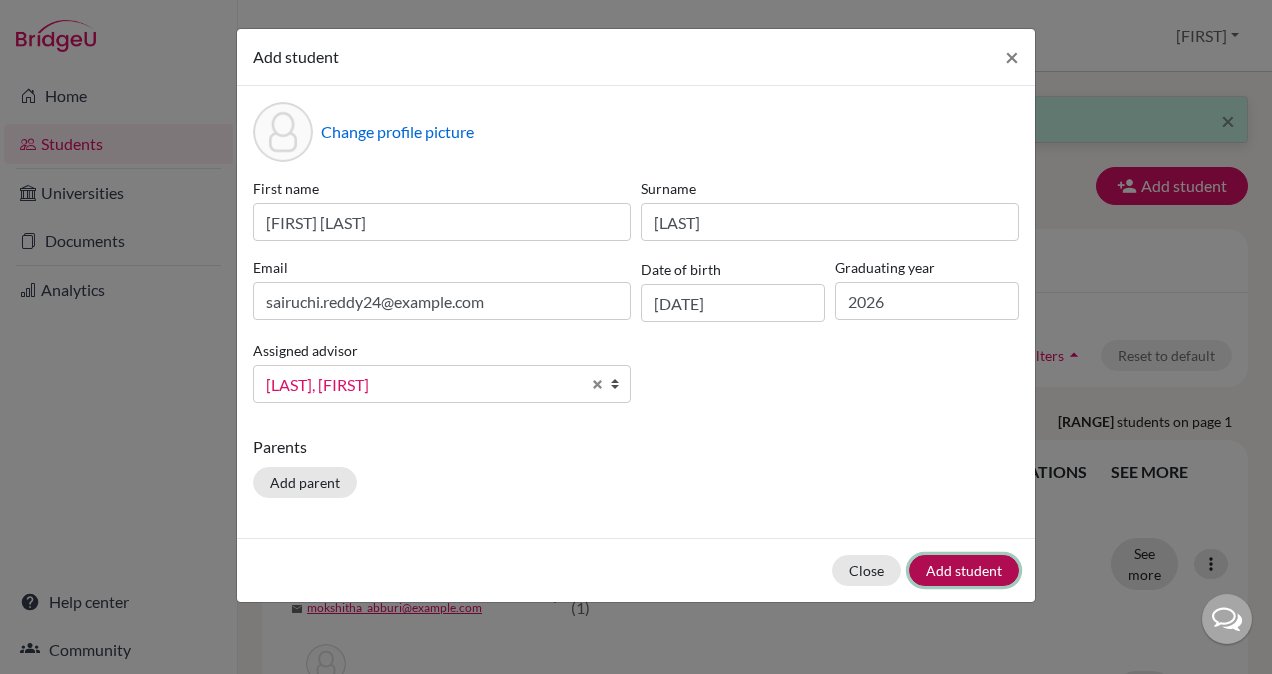 click on "Add student" at bounding box center [964, 570] 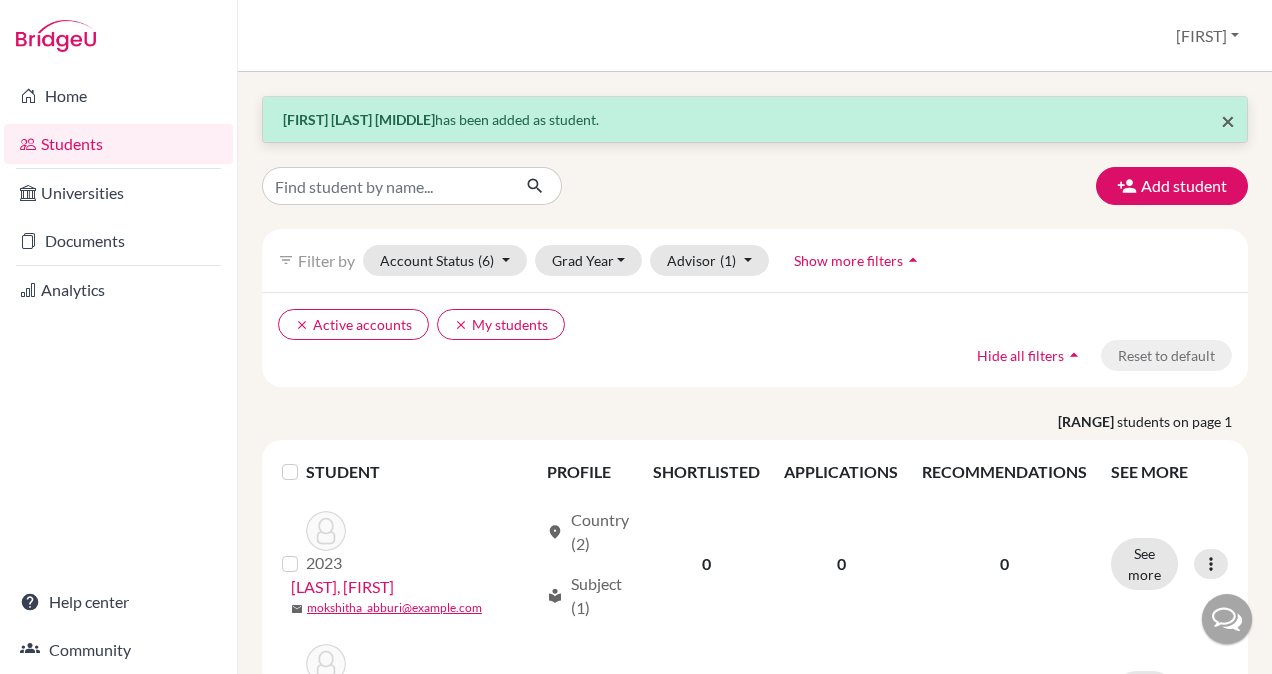 click on "×" at bounding box center [1228, 120] 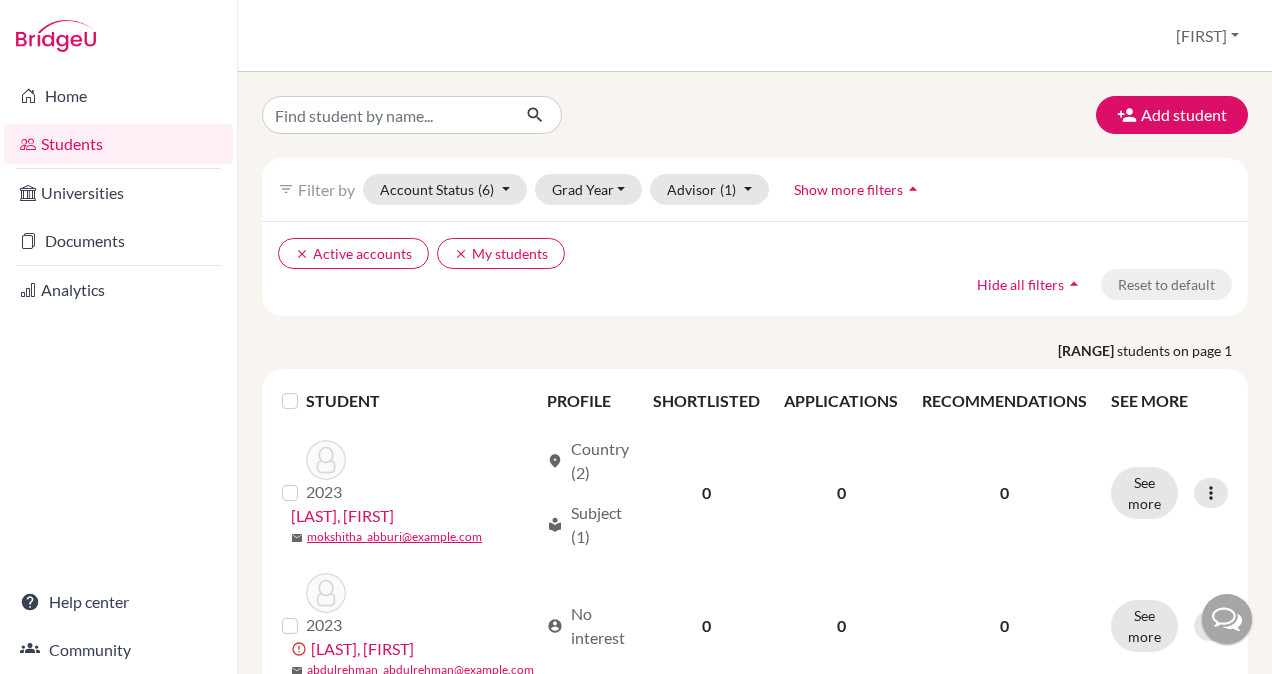 click on "Students" at bounding box center (118, 144) 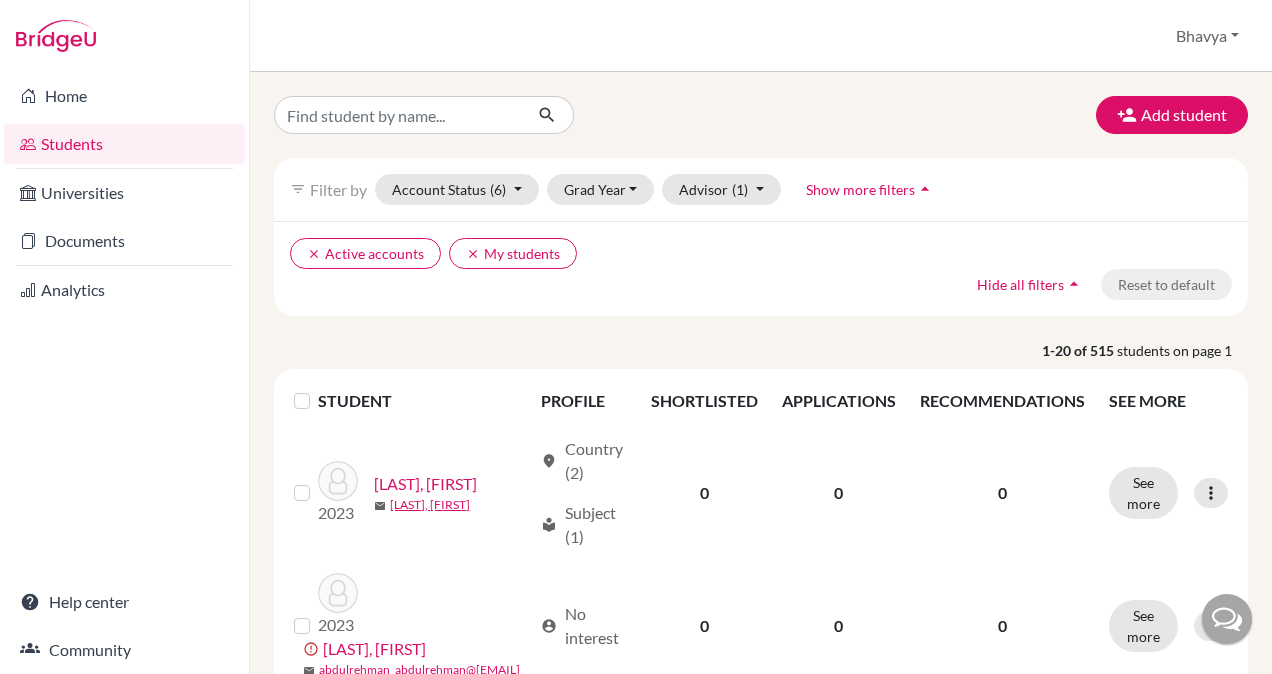 scroll, scrollTop: 0, scrollLeft: 0, axis: both 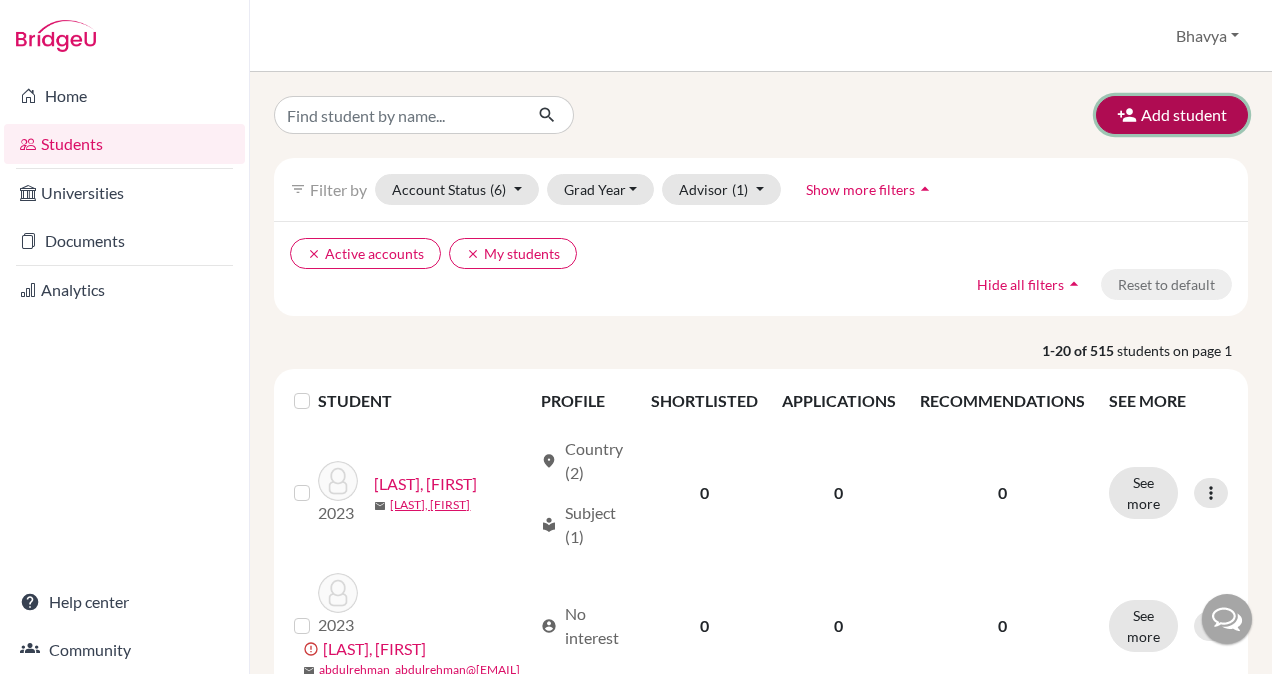 click on "Add student" at bounding box center [1172, 115] 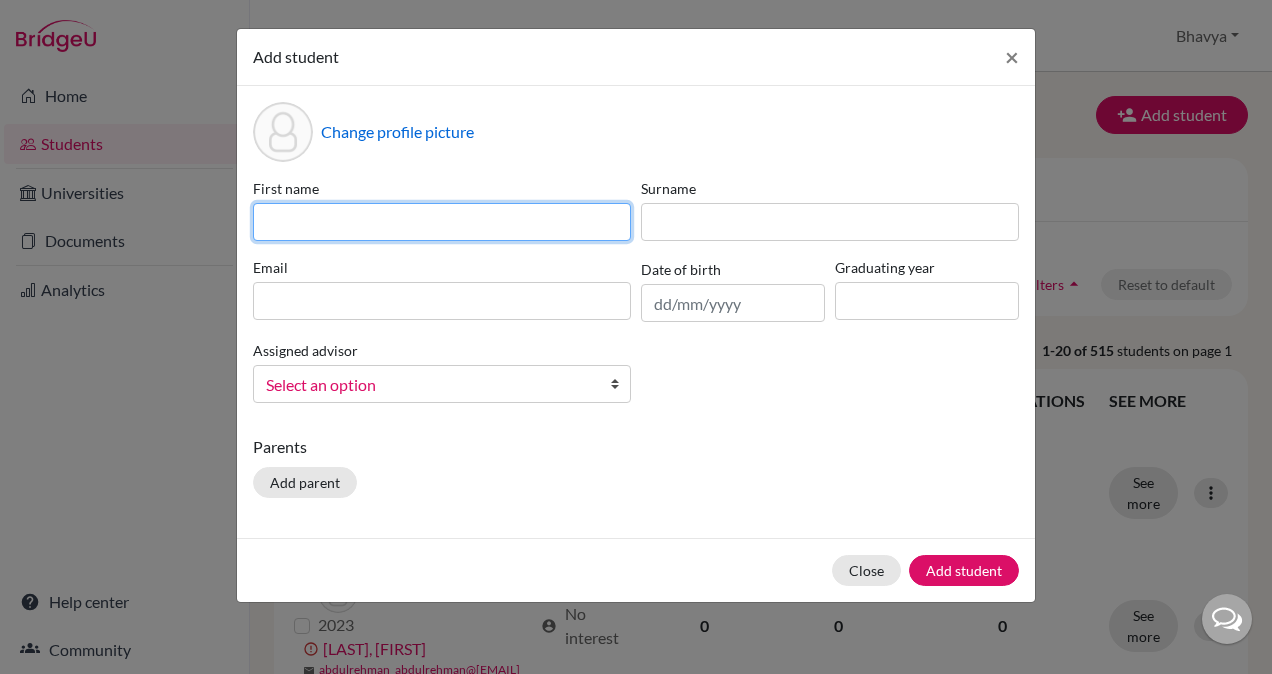 click at bounding box center (442, 222) 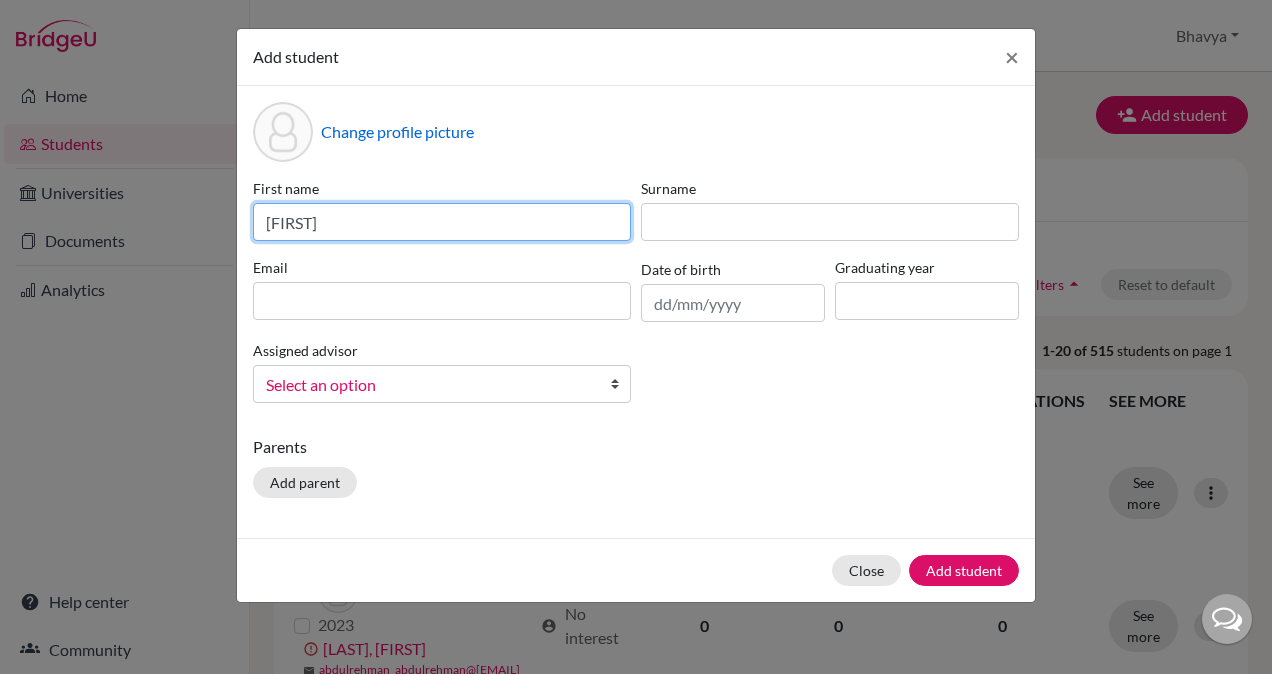 type on "Siri" 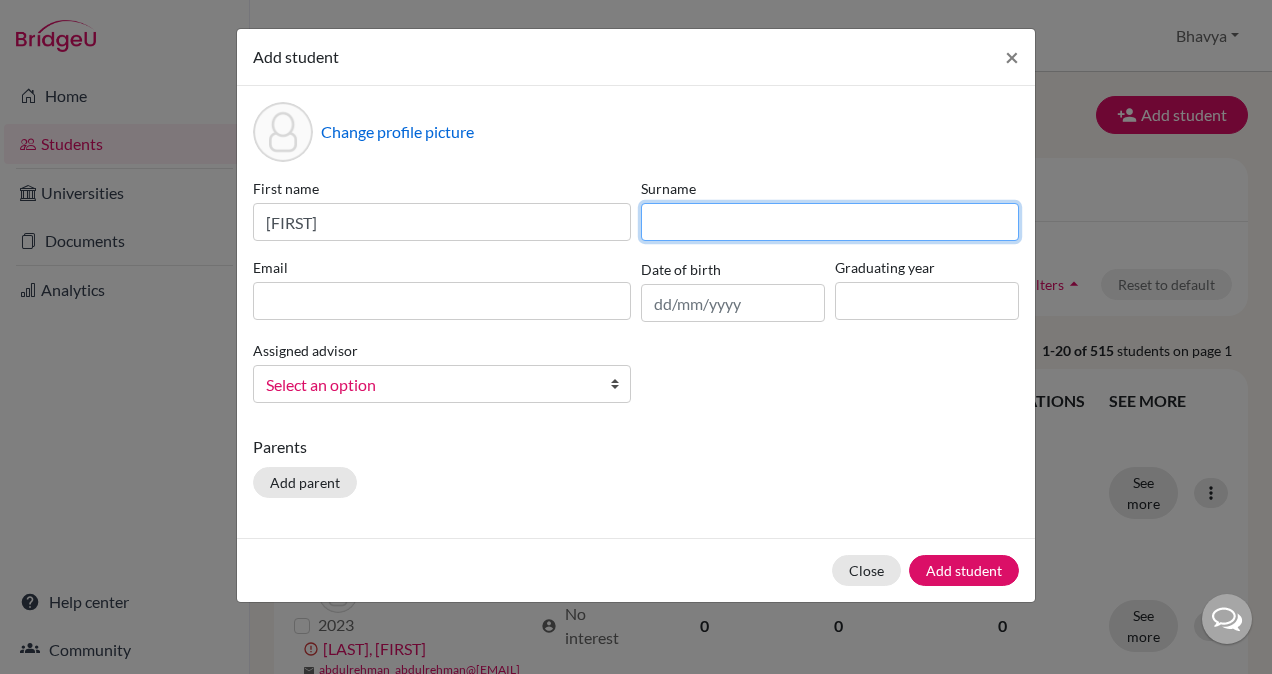 click at bounding box center (830, 222) 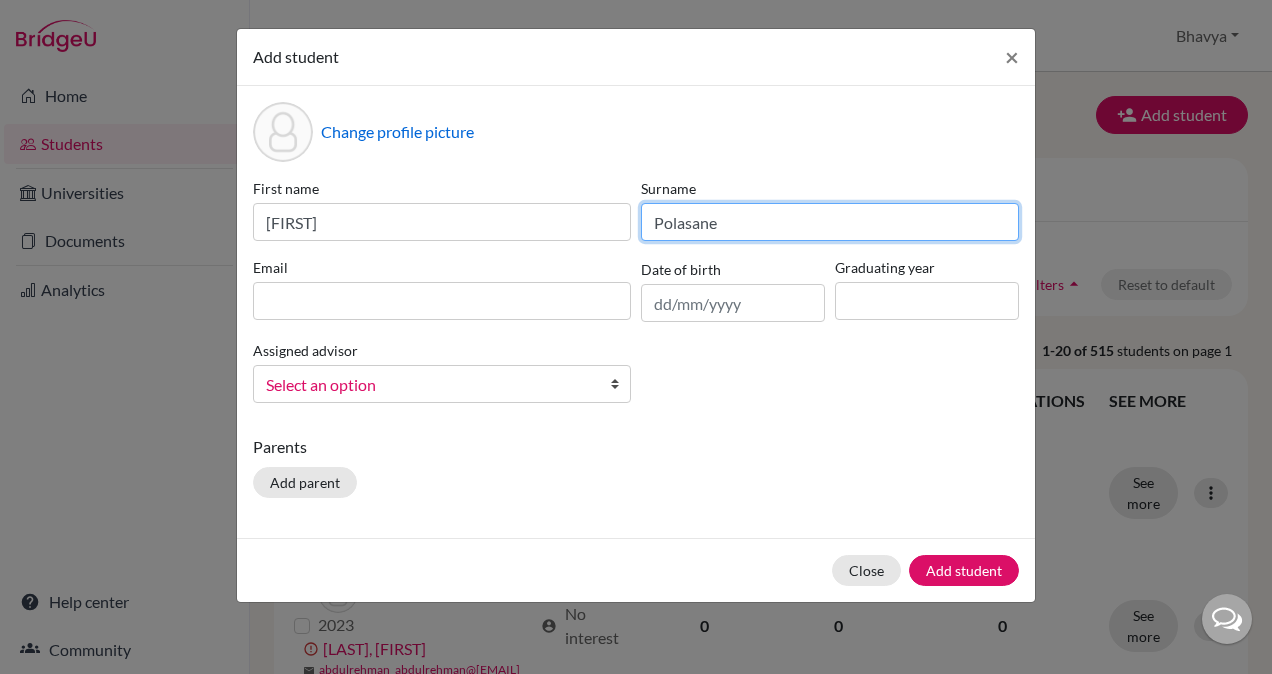 type on "Polasane" 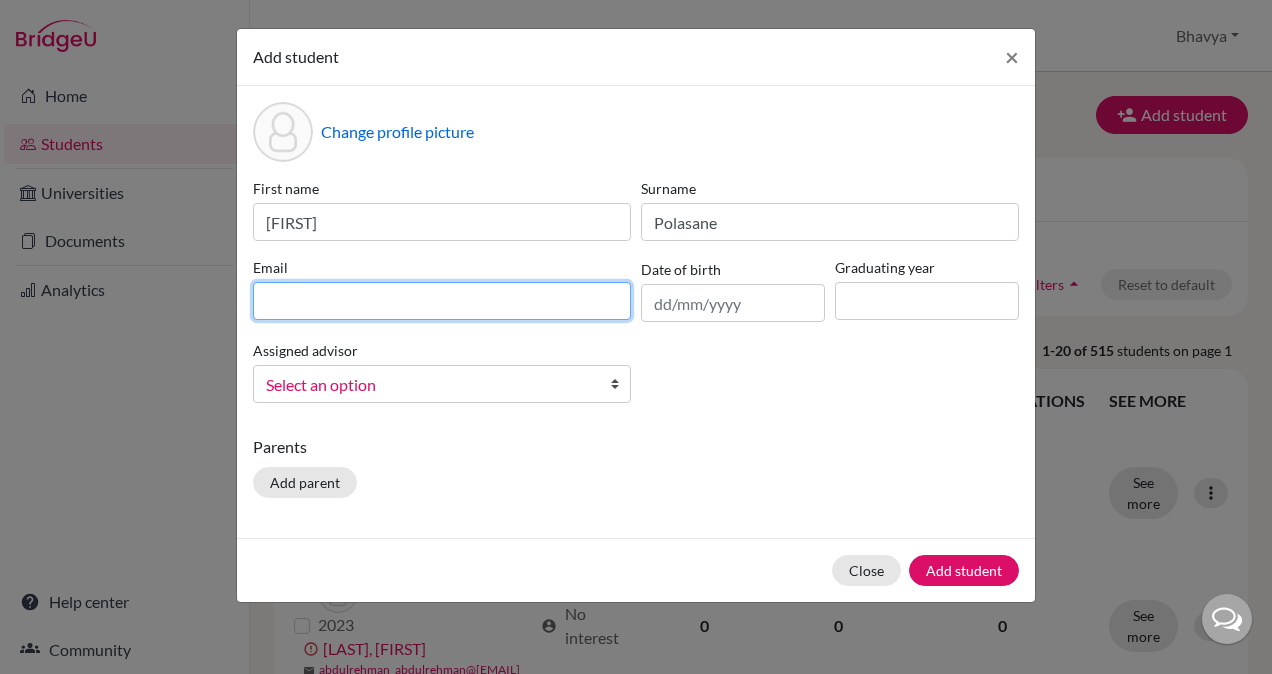click at bounding box center [442, 301] 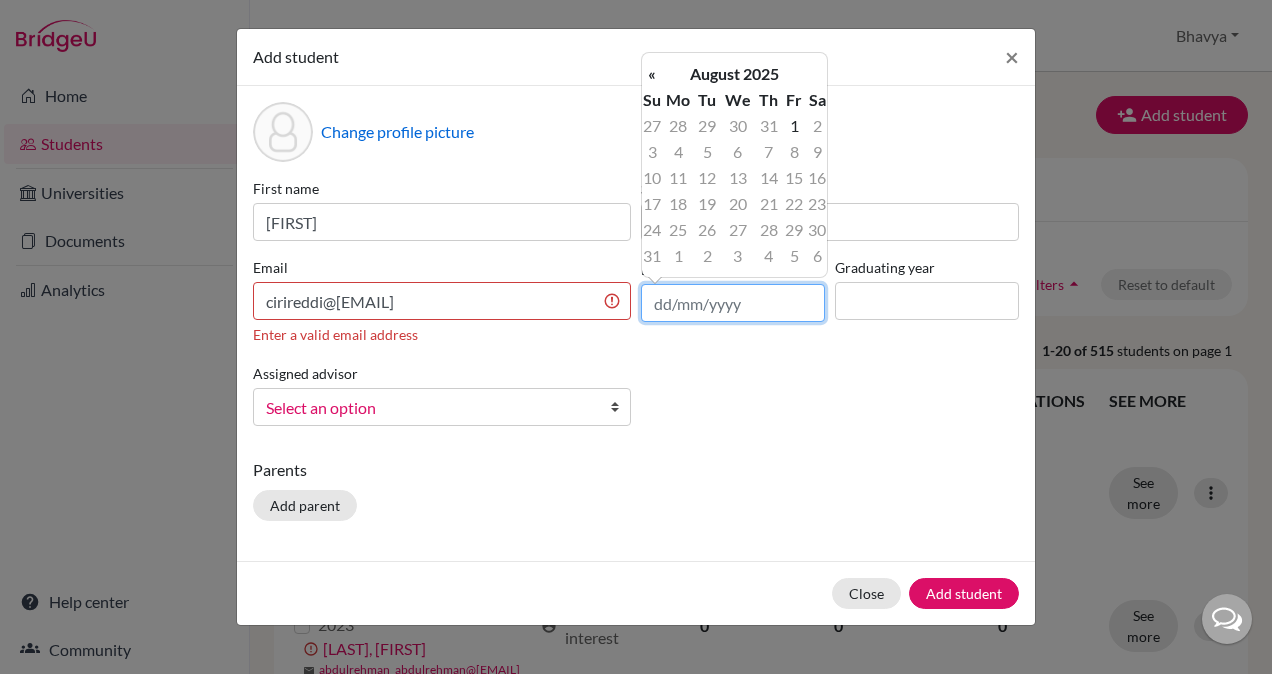 click at bounding box center (733, 303) 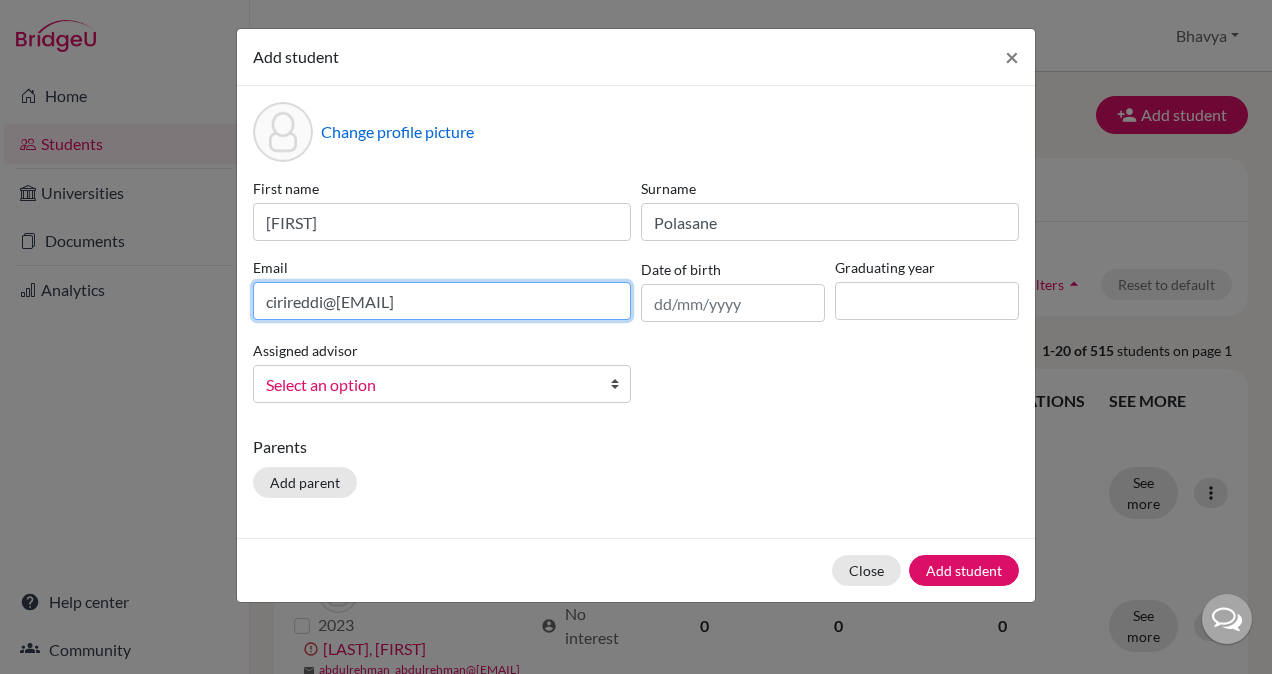 click on "cirireddi@gmail.com" at bounding box center [442, 301] 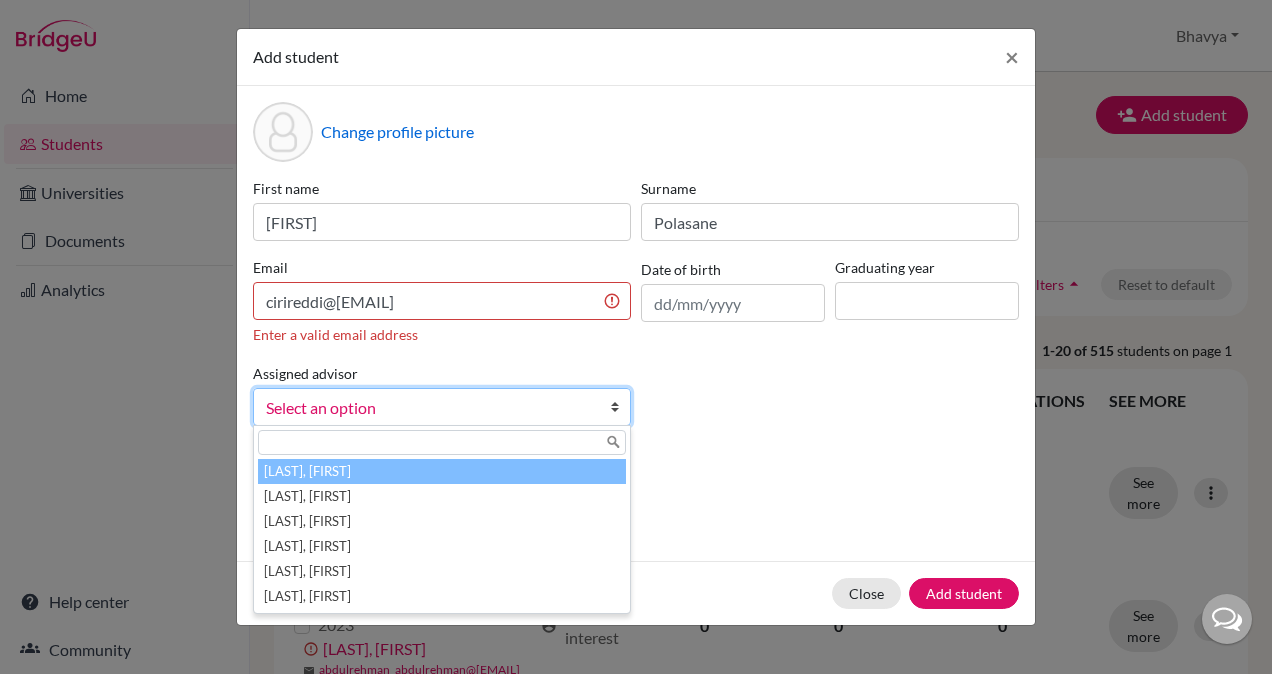 click on "Select an option" at bounding box center [429, 408] 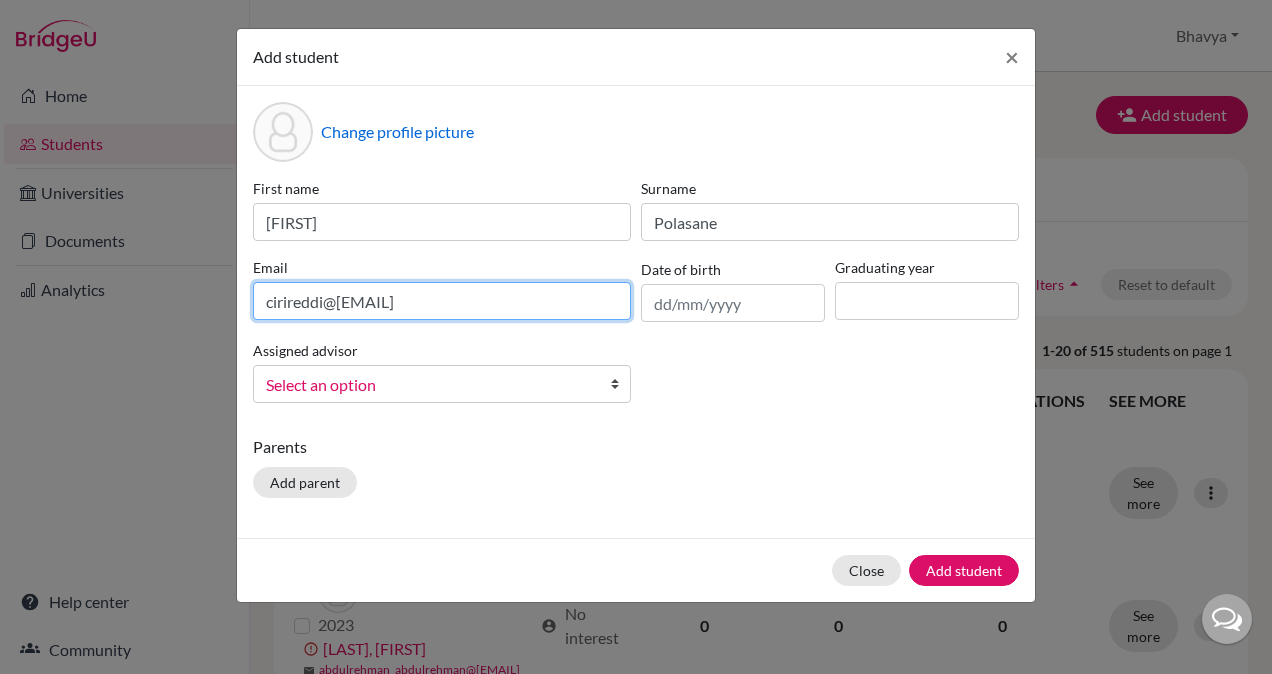click on "cirireddi@gmail.com" at bounding box center (442, 301) 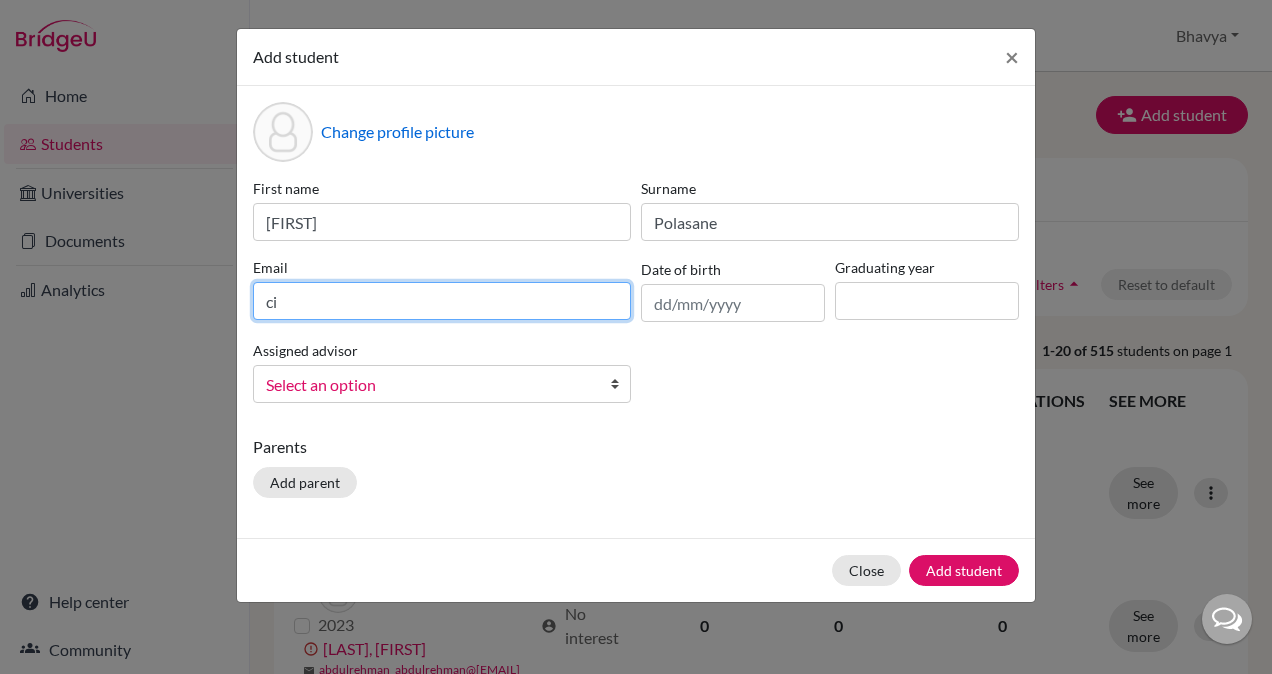 type on "c" 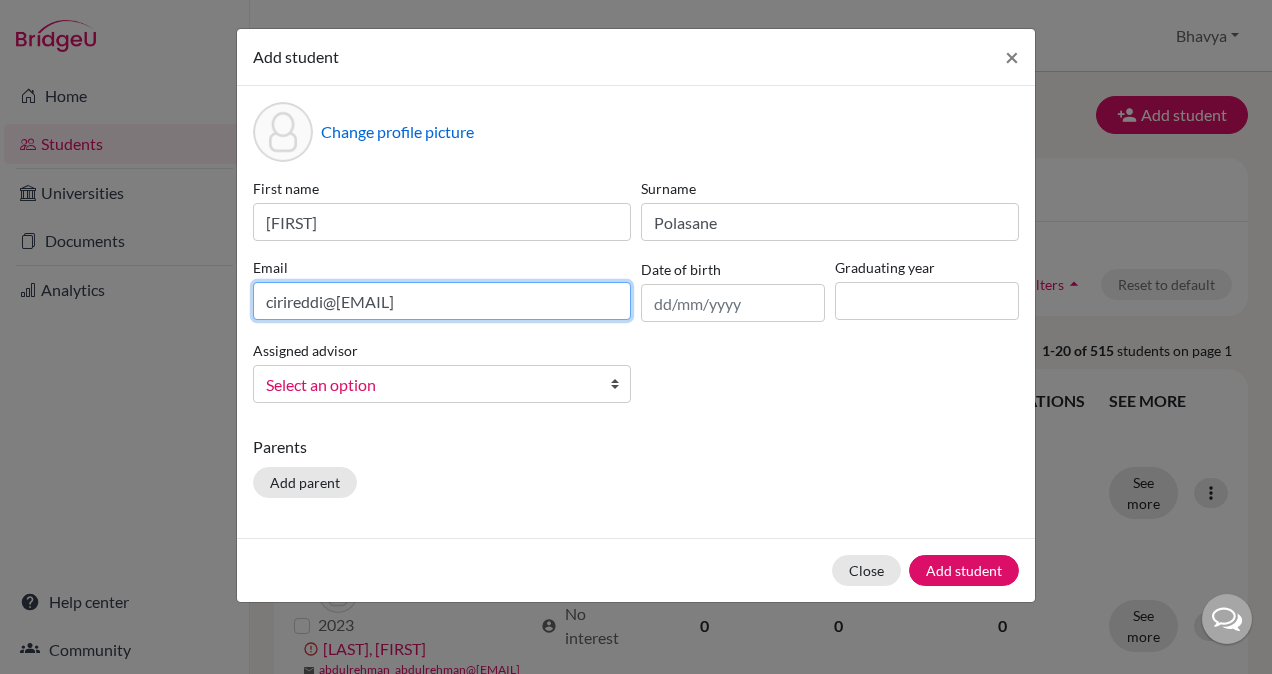 type on "cirireddi@gmail.com" 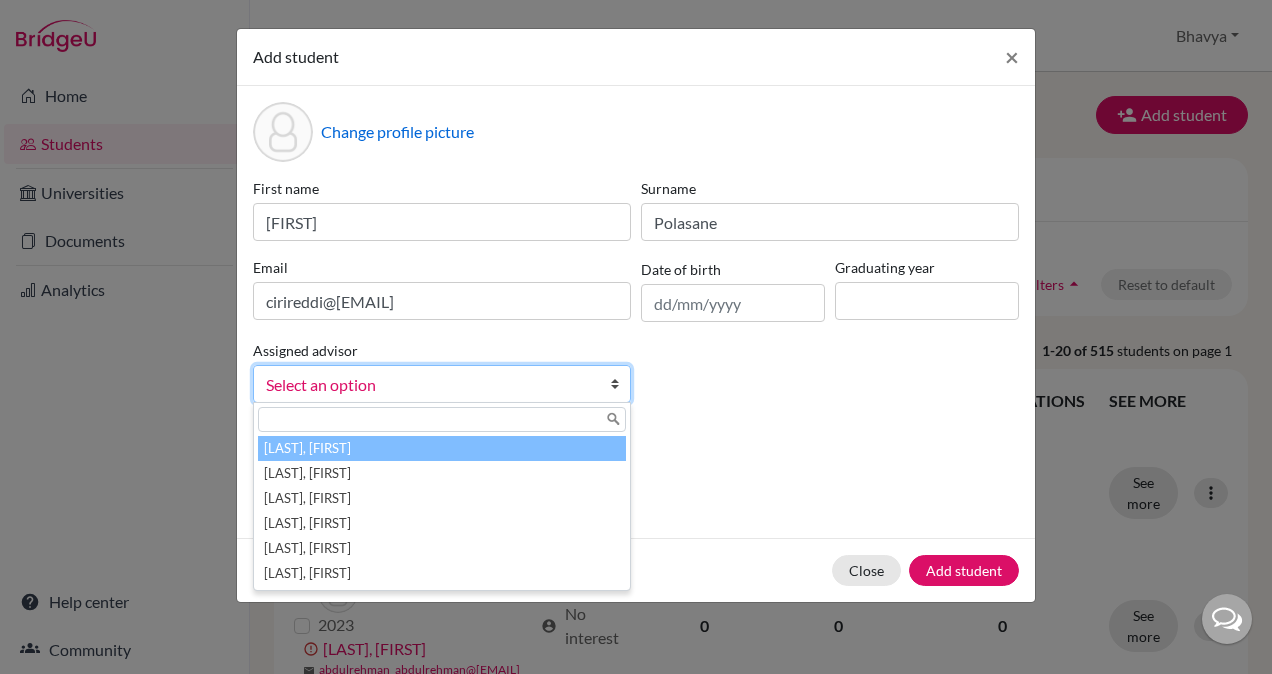 click on "Select an option" at bounding box center [429, 385] 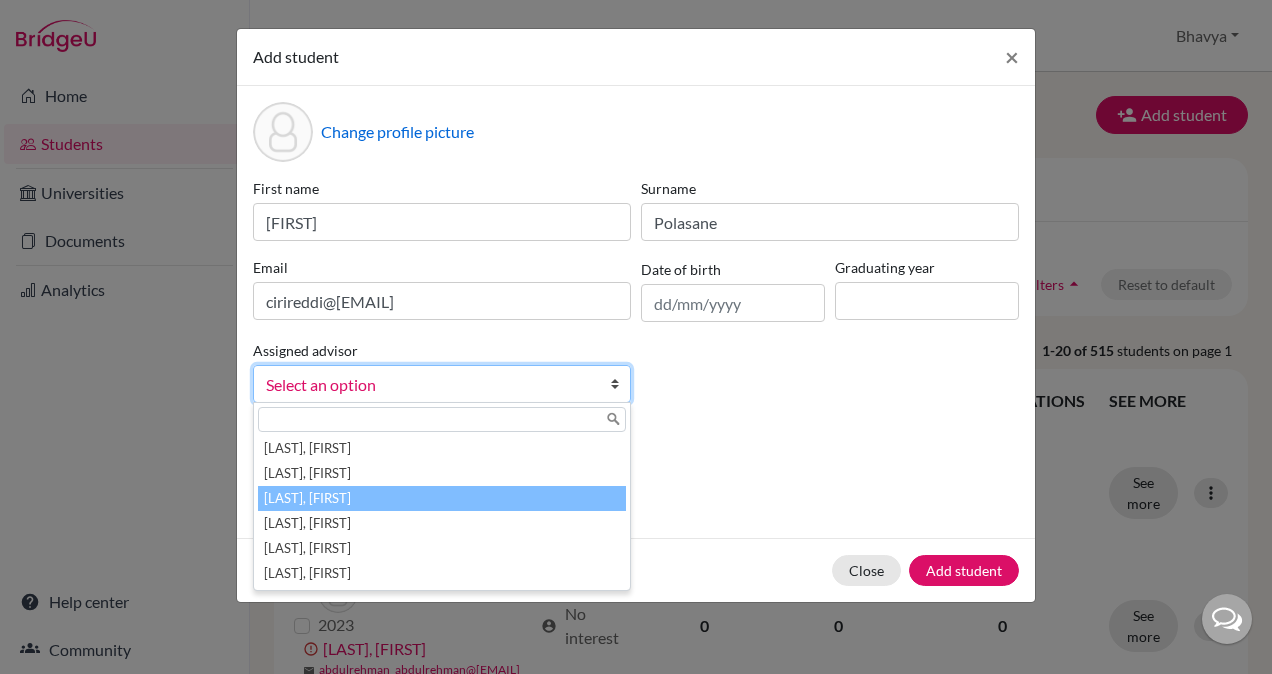 click on "[LAST], [FIRST]" at bounding box center (442, 498) 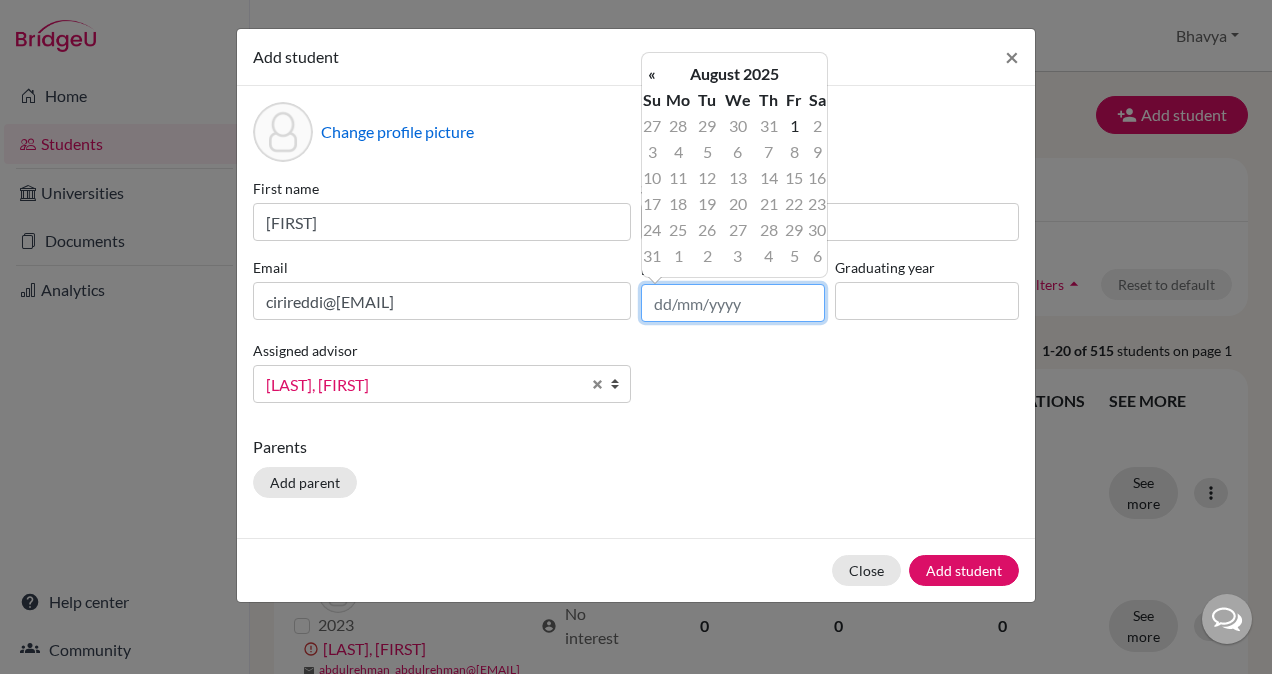 click at bounding box center (733, 303) 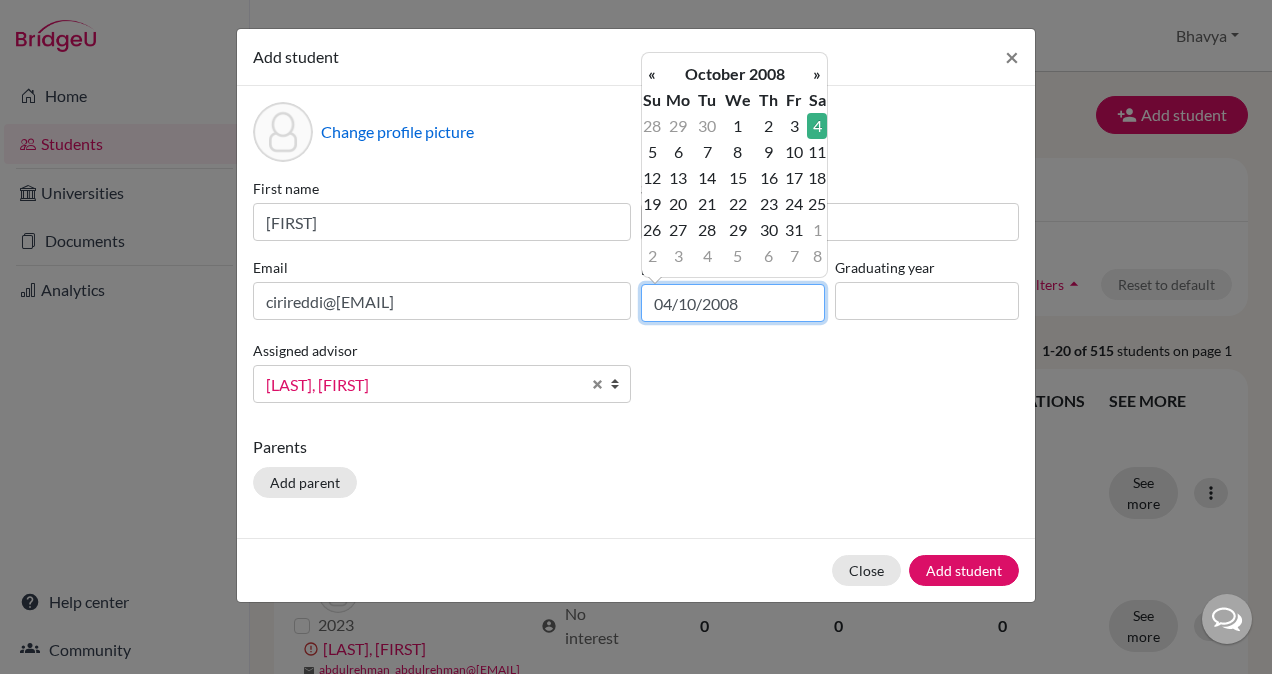 type on "04/10/2008" 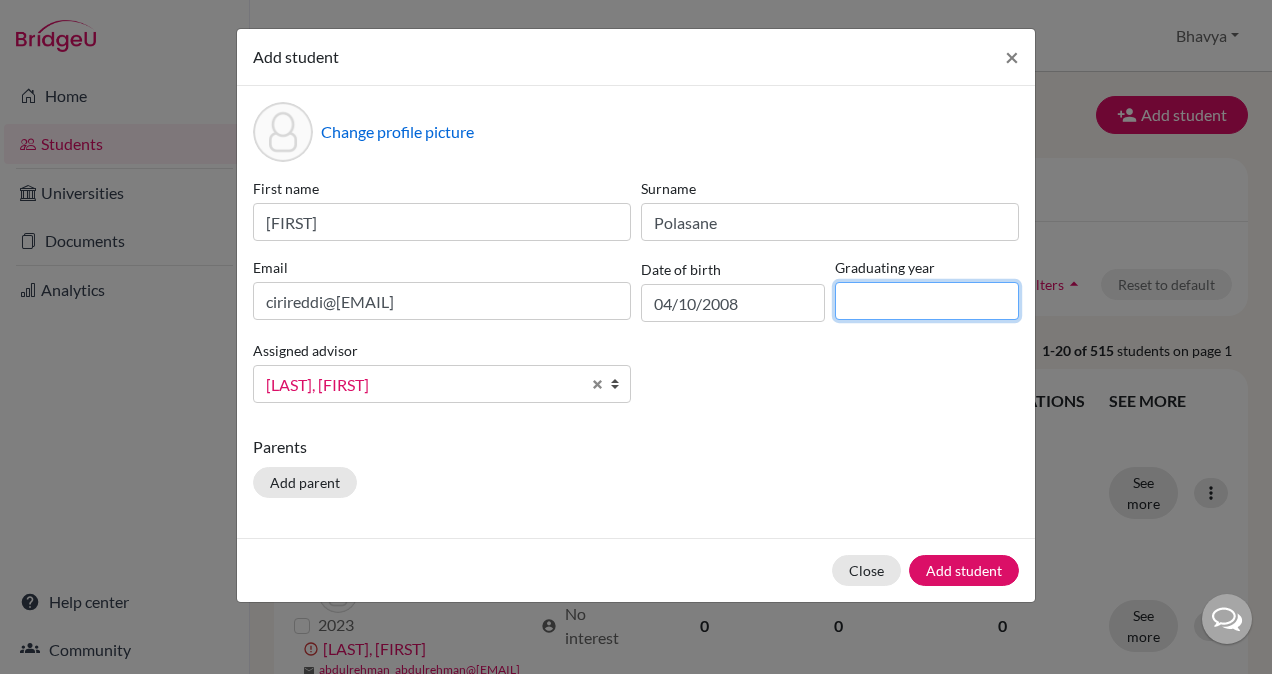 click at bounding box center [927, 301] 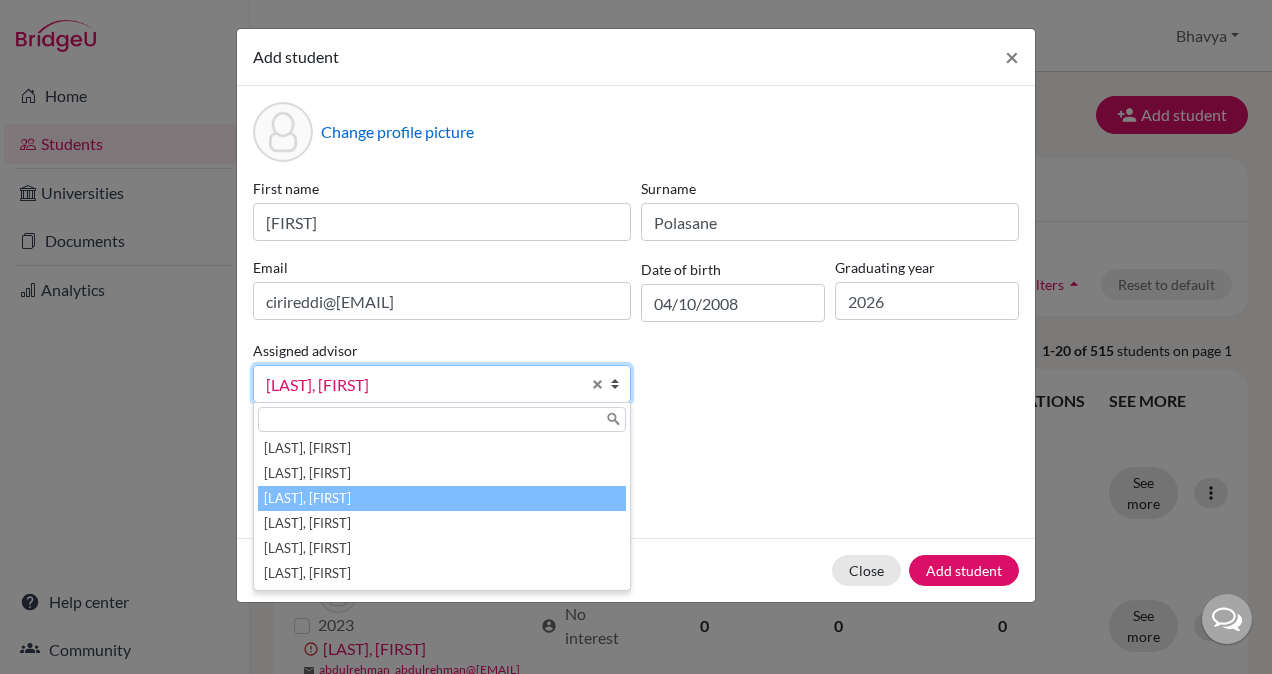 click on "[LAST], [FIRST]" at bounding box center (442, 498) 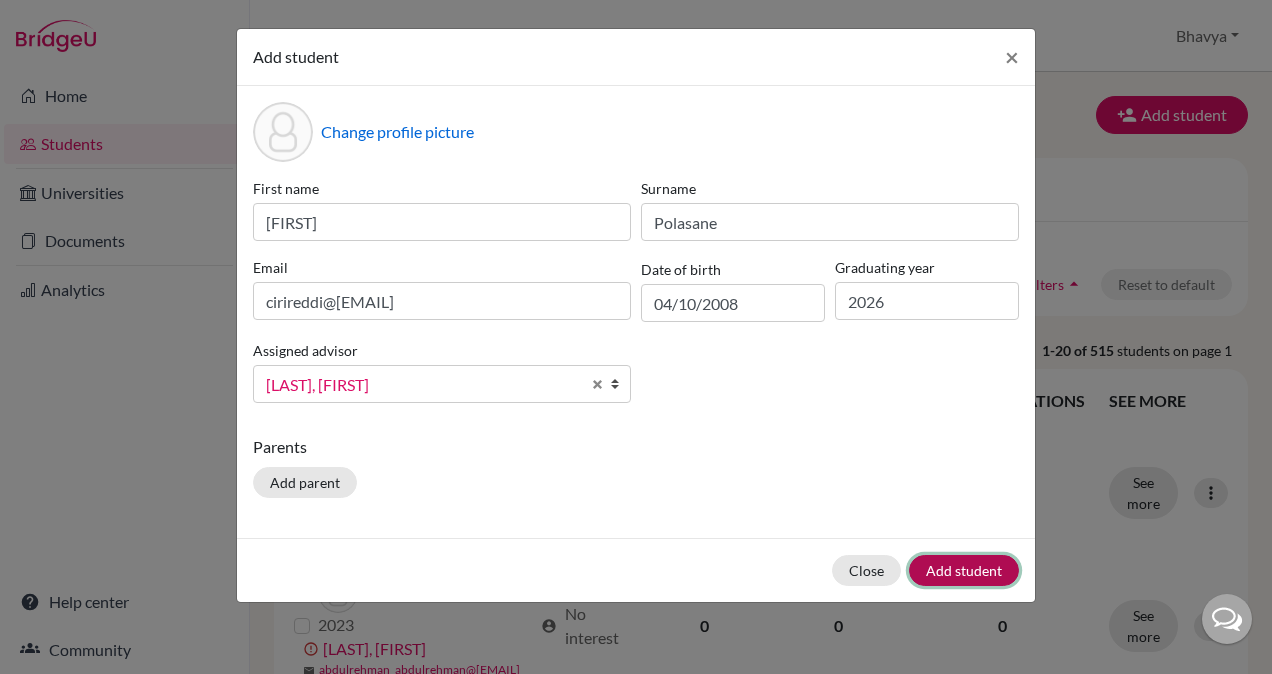 click on "Add student" at bounding box center (964, 570) 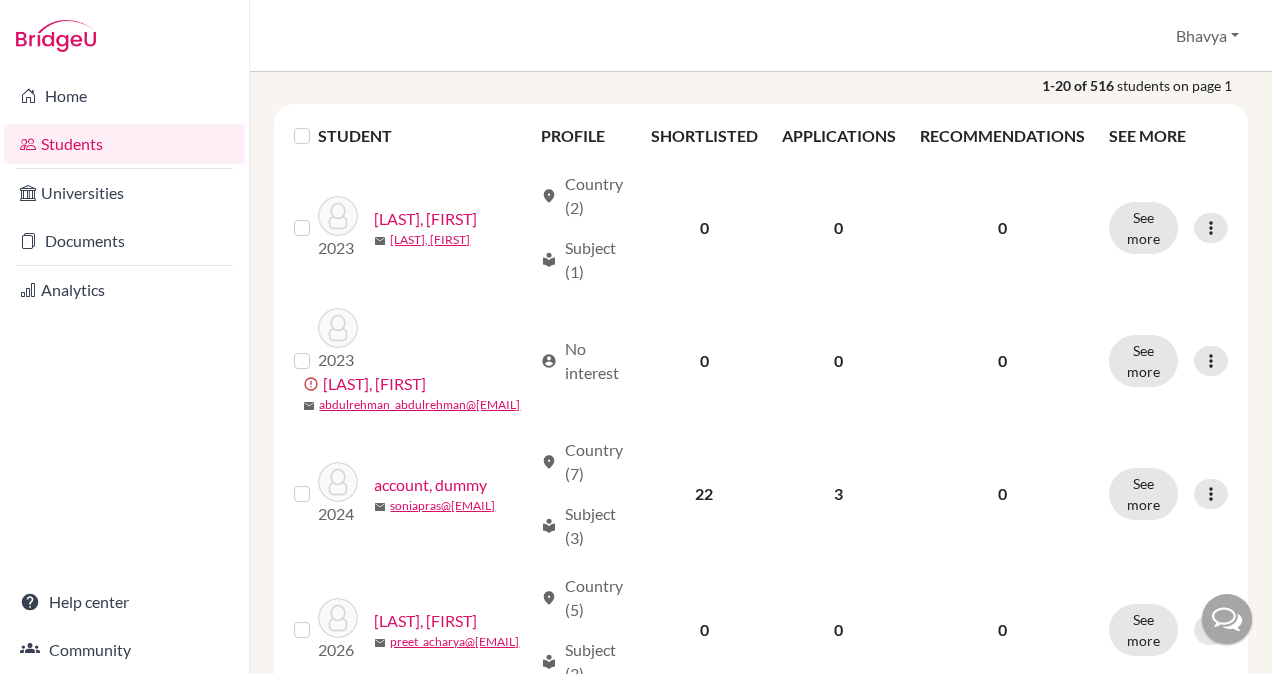 scroll, scrollTop: 0, scrollLeft: 0, axis: both 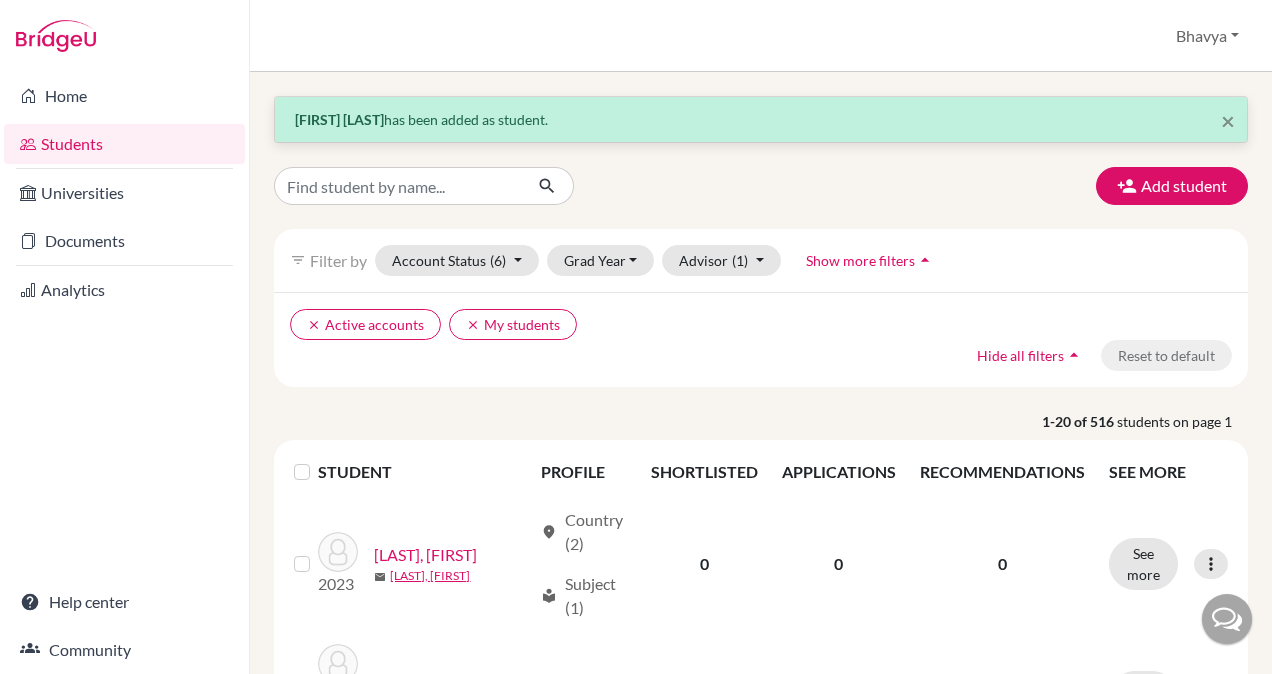 click on "Students" at bounding box center [124, 144] 